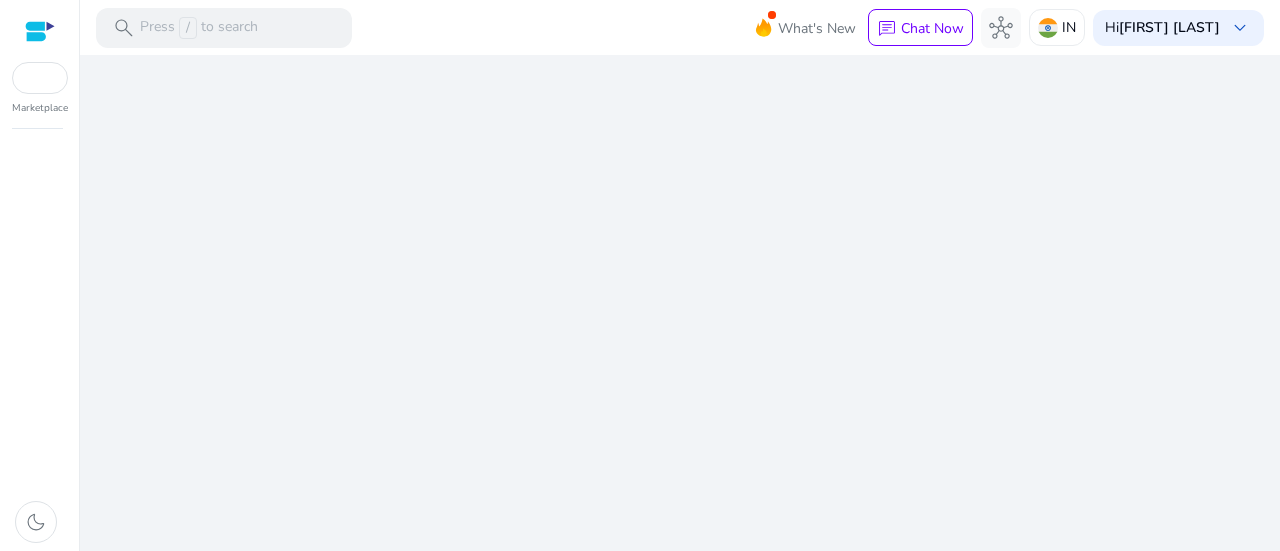 scroll, scrollTop: 0, scrollLeft: 0, axis: both 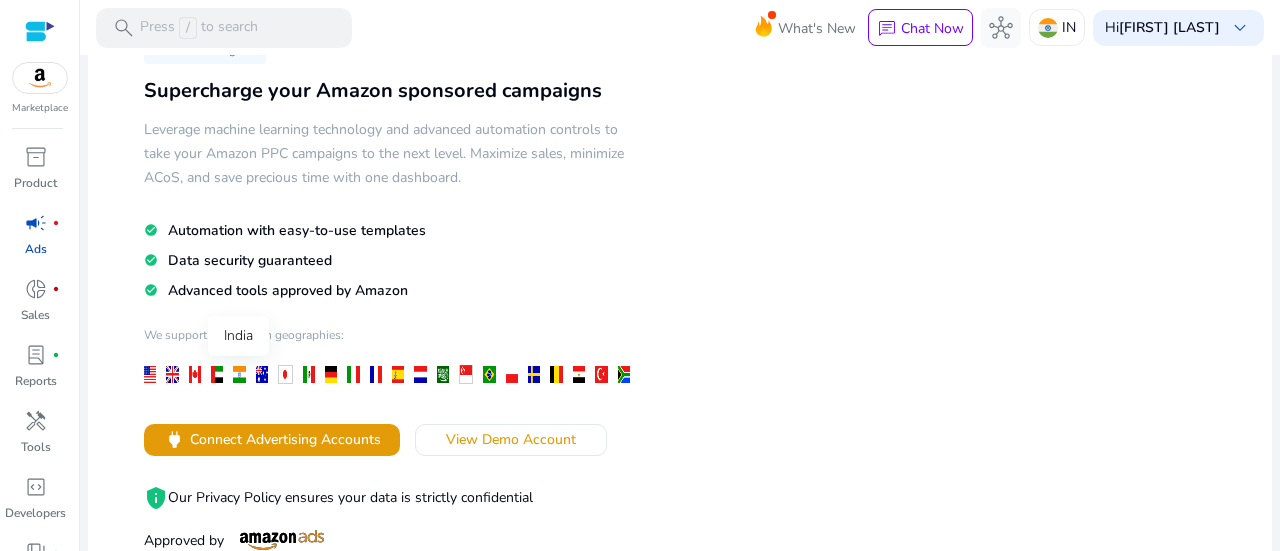 click 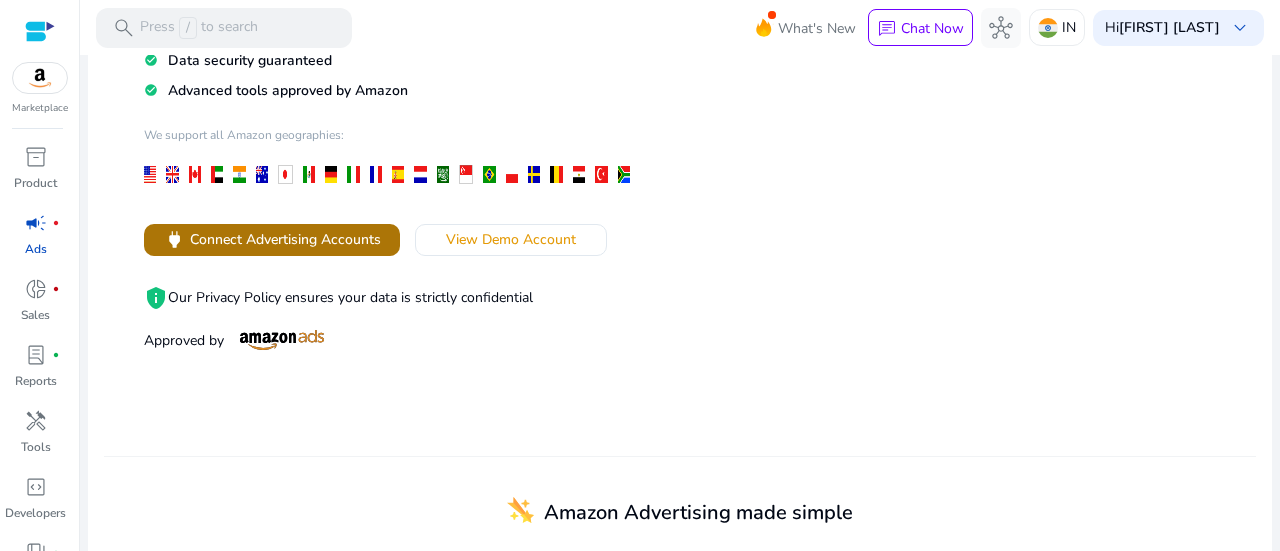 scroll, scrollTop: 100, scrollLeft: 0, axis: vertical 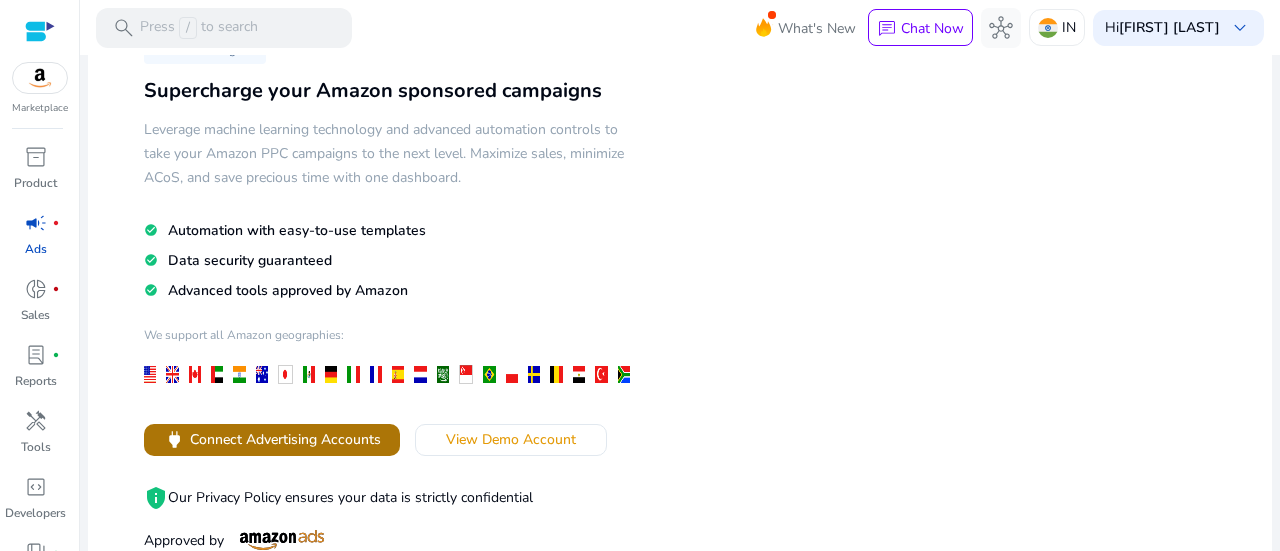 click on "Connect Advertising Accounts" 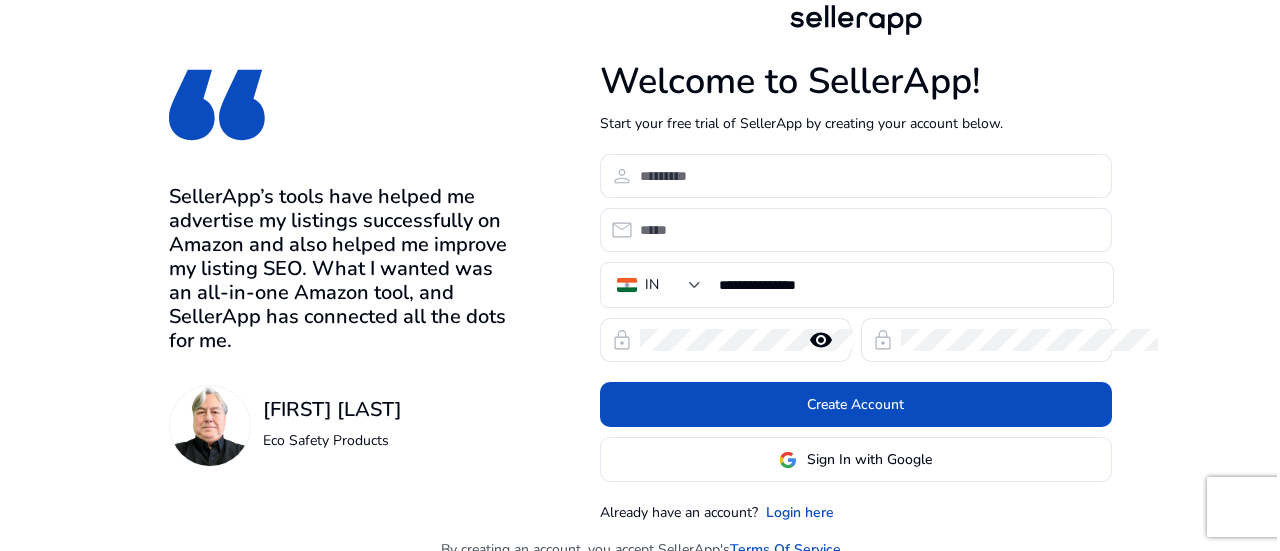 scroll, scrollTop: 0, scrollLeft: 0, axis: both 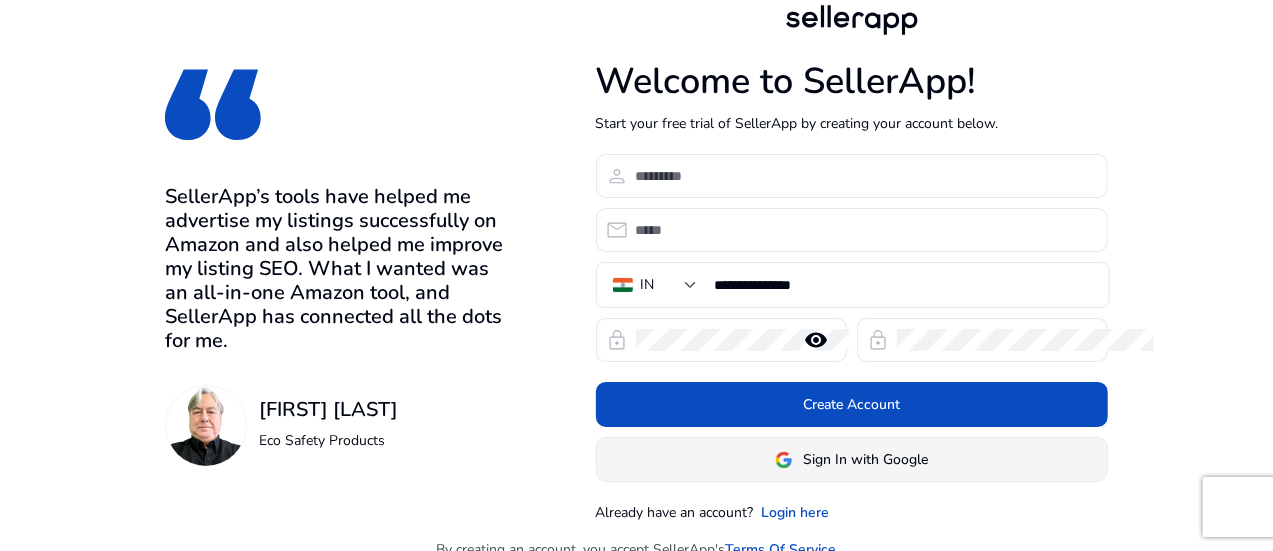 click on "Sign In with Google" 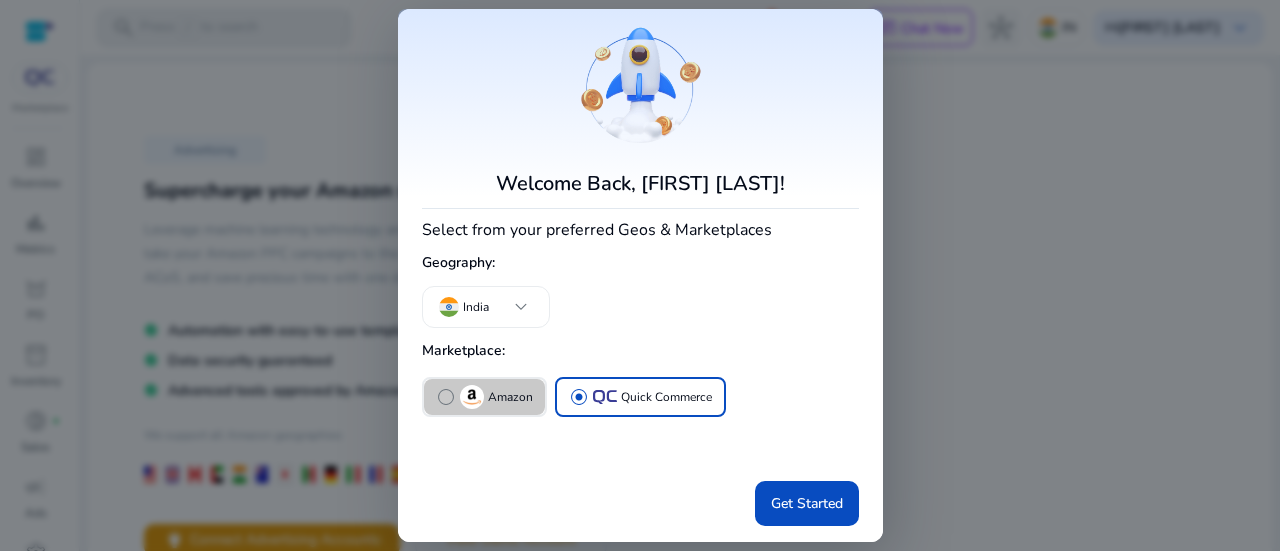 click on "radio_button_unchecked" at bounding box center (446, 397) 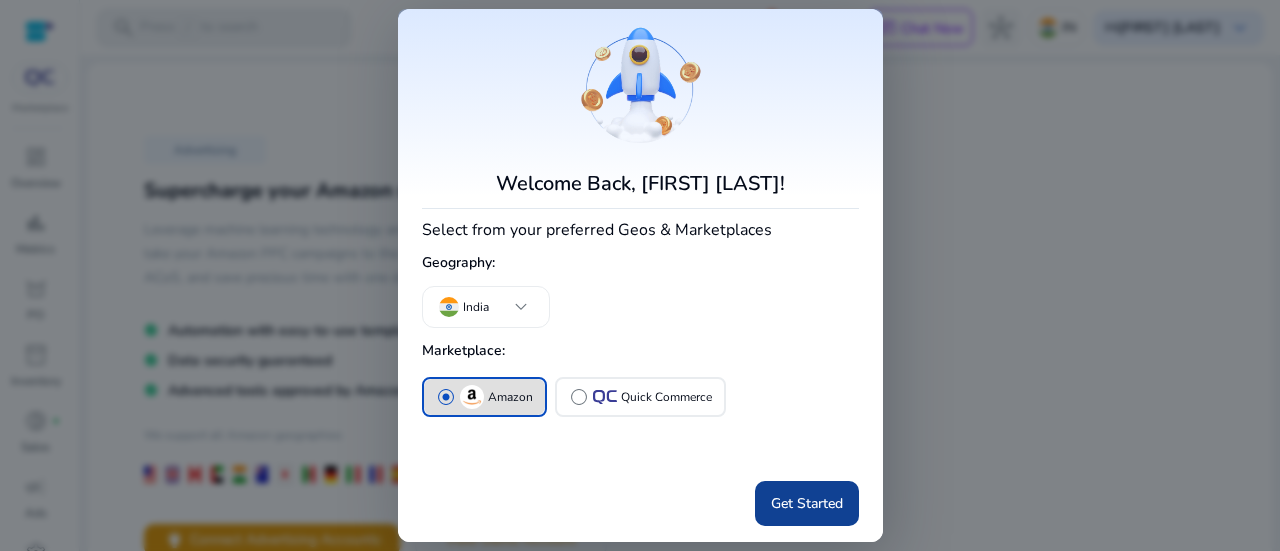 click on "Get Started" at bounding box center (807, 503) 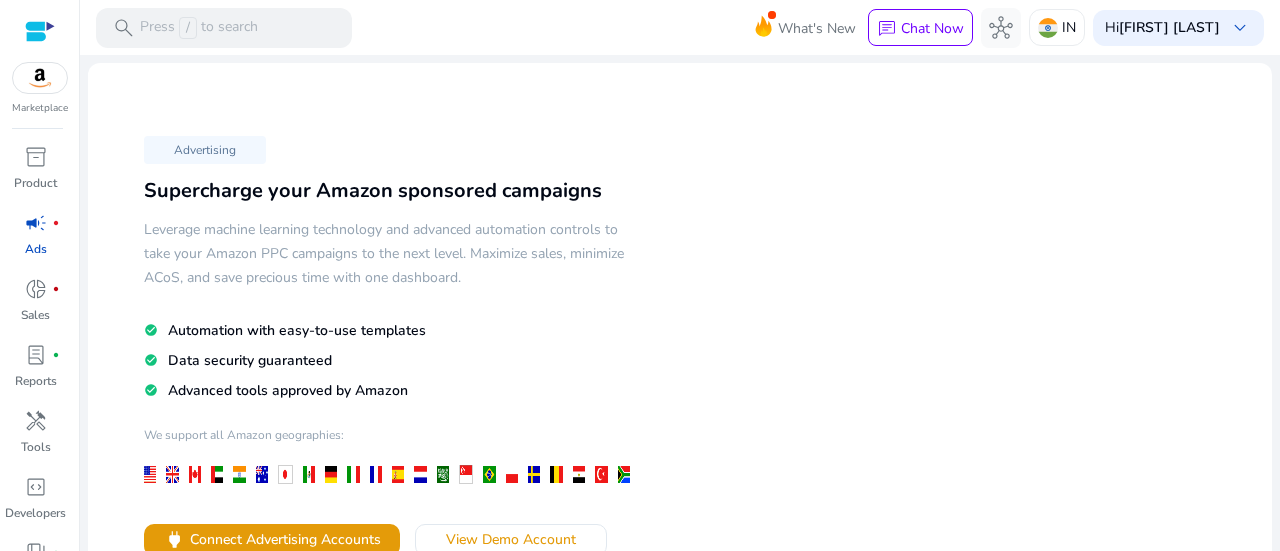 scroll, scrollTop: 300, scrollLeft: 0, axis: vertical 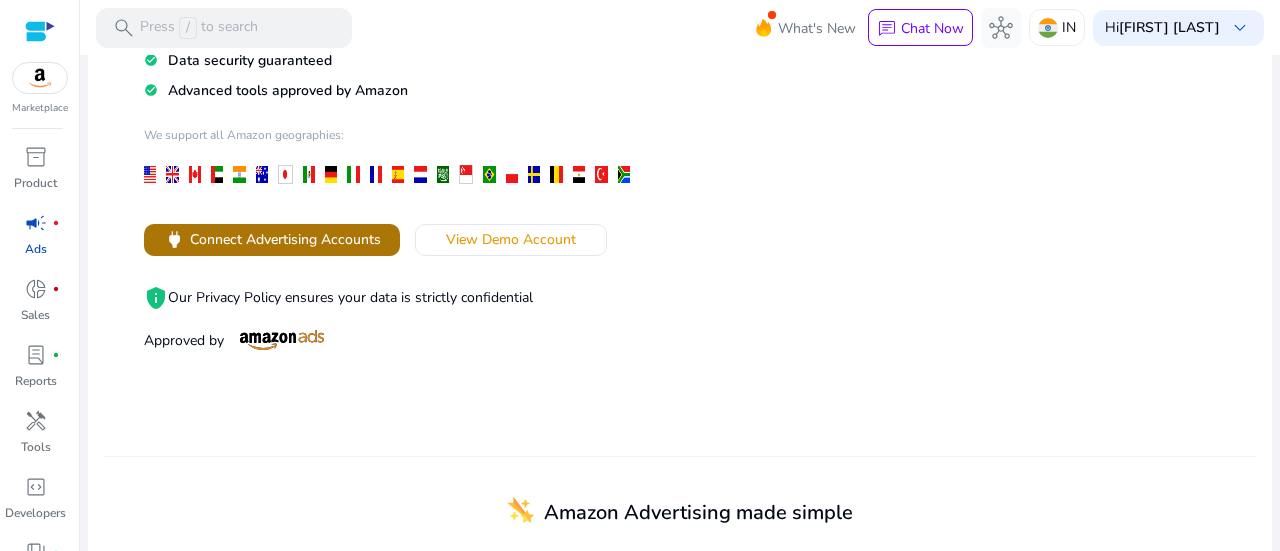 click on "Connect Advertising Accounts" 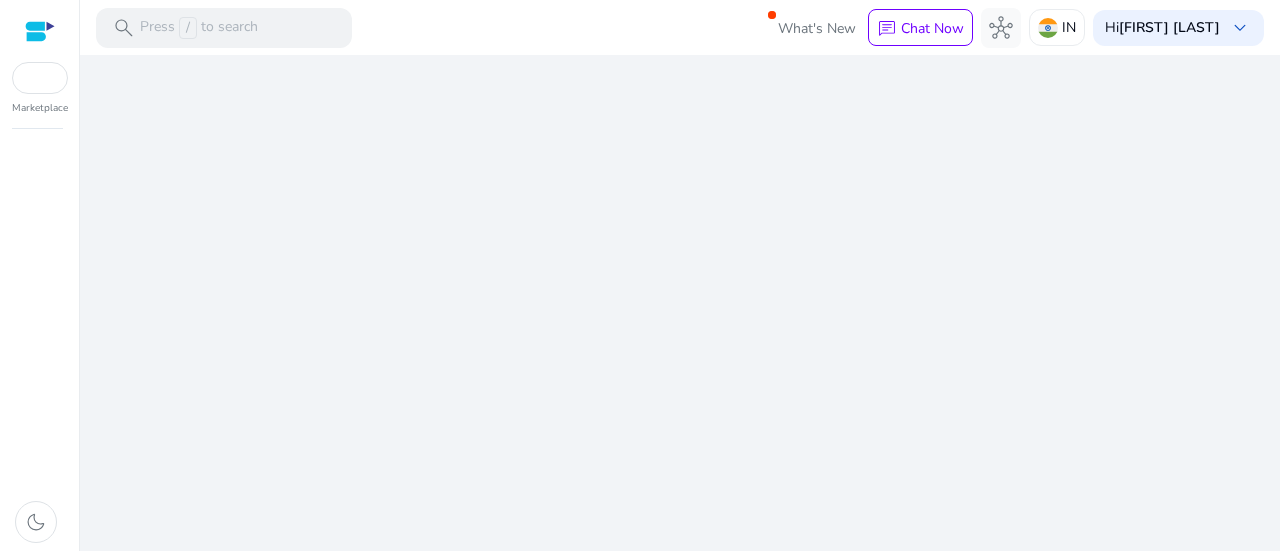 scroll, scrollTop: 0, scrollLeft: 0, axis: both 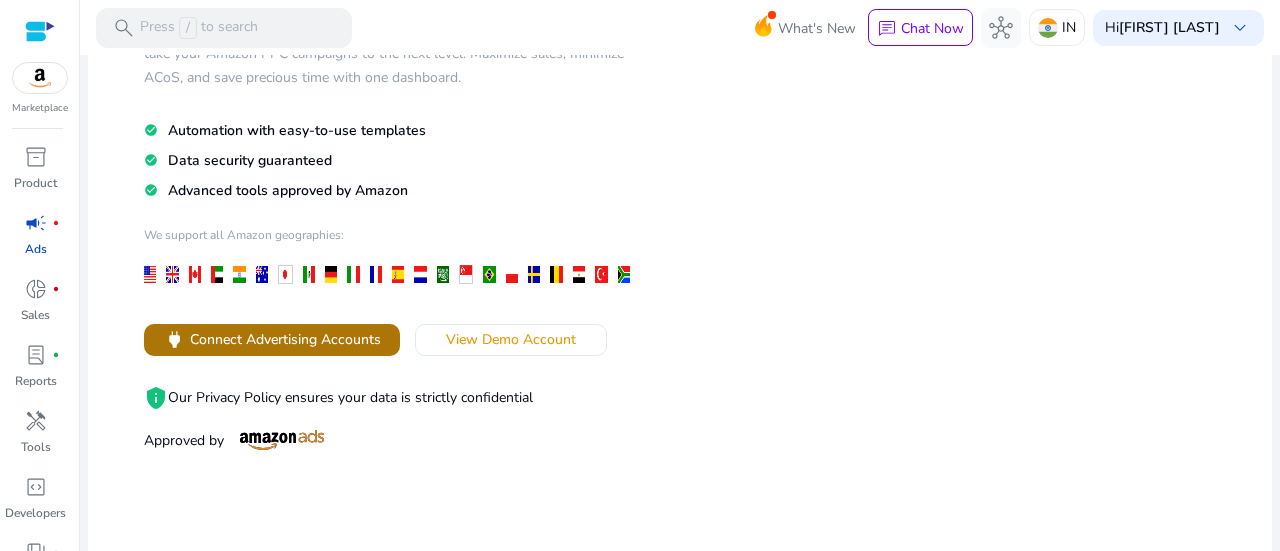click on "Connect Advertising Accounts" 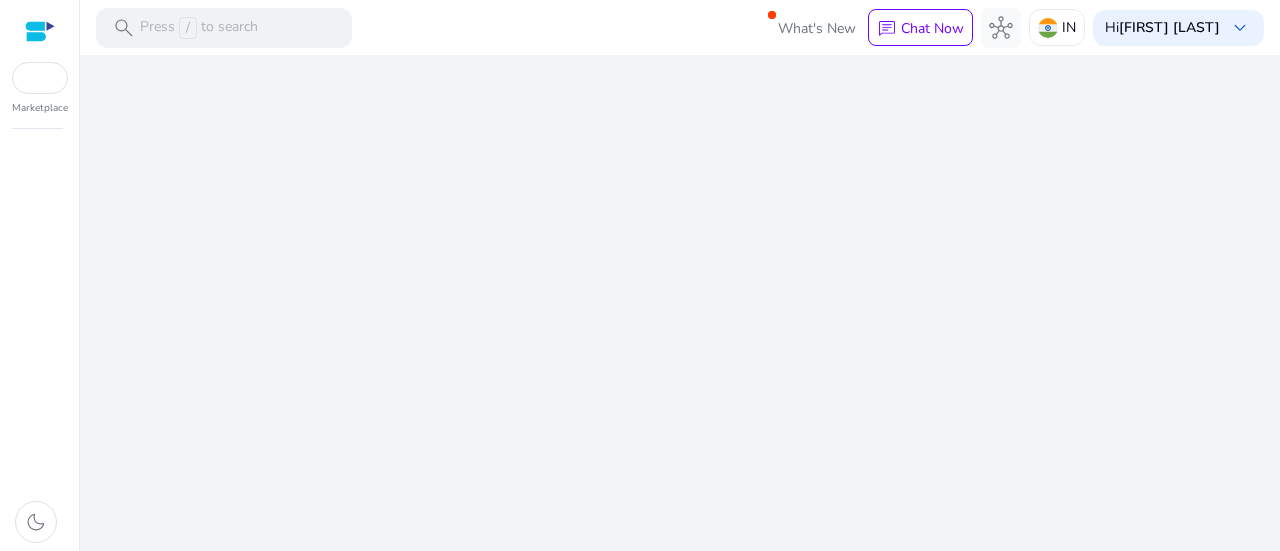 scroll, scrollTop: 0, scrollLeft: 0, axis: both 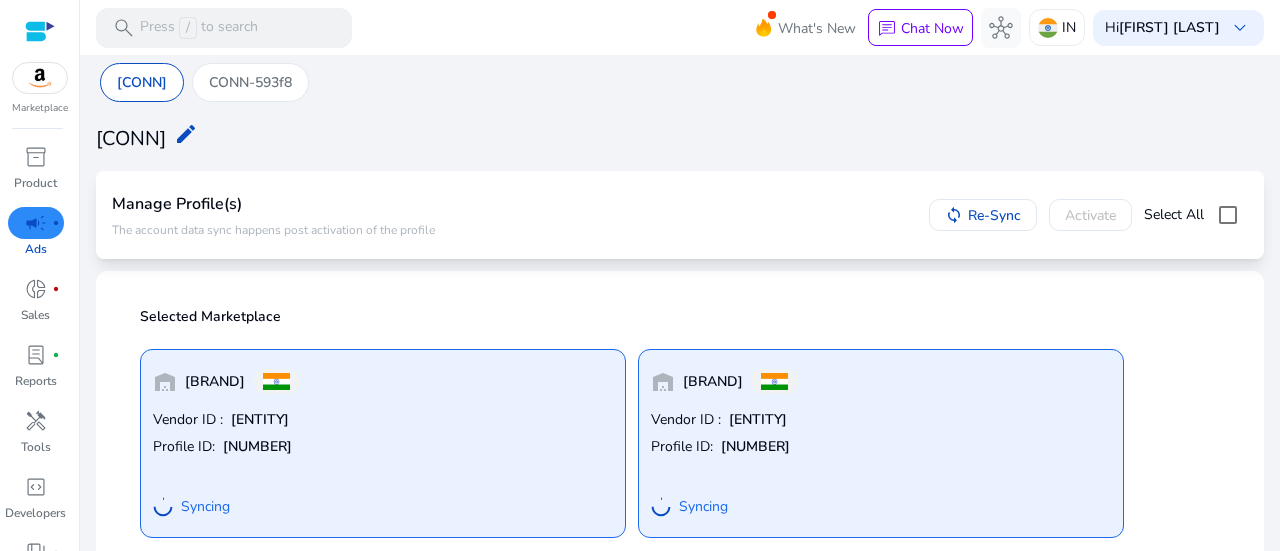 click at bounding box center (40, 31) 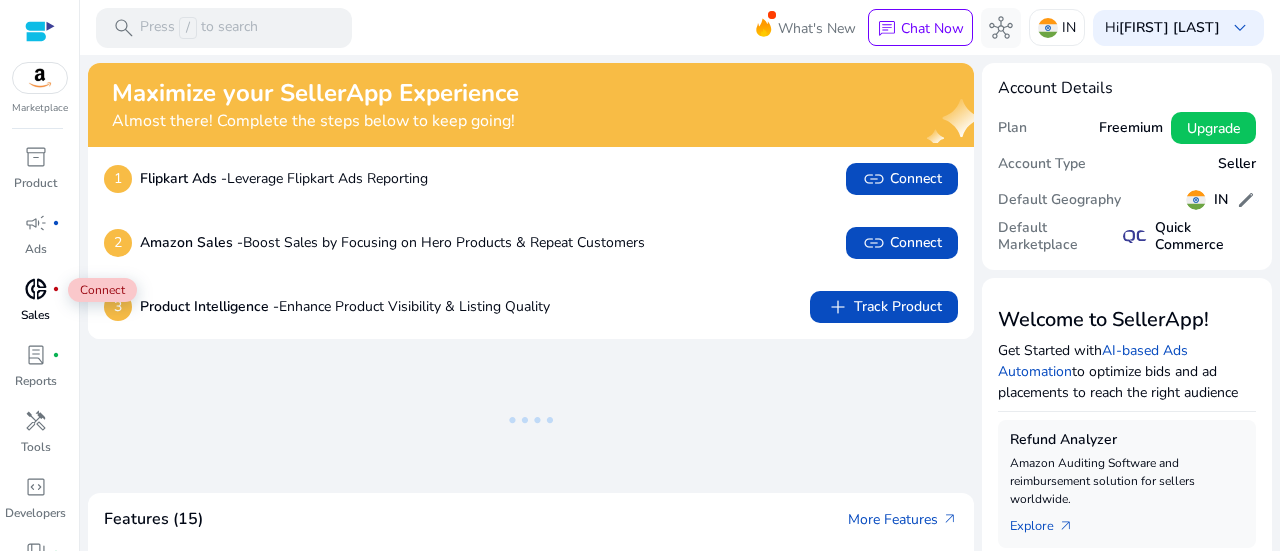click on "donut_small" at bounding box center (36, 289) 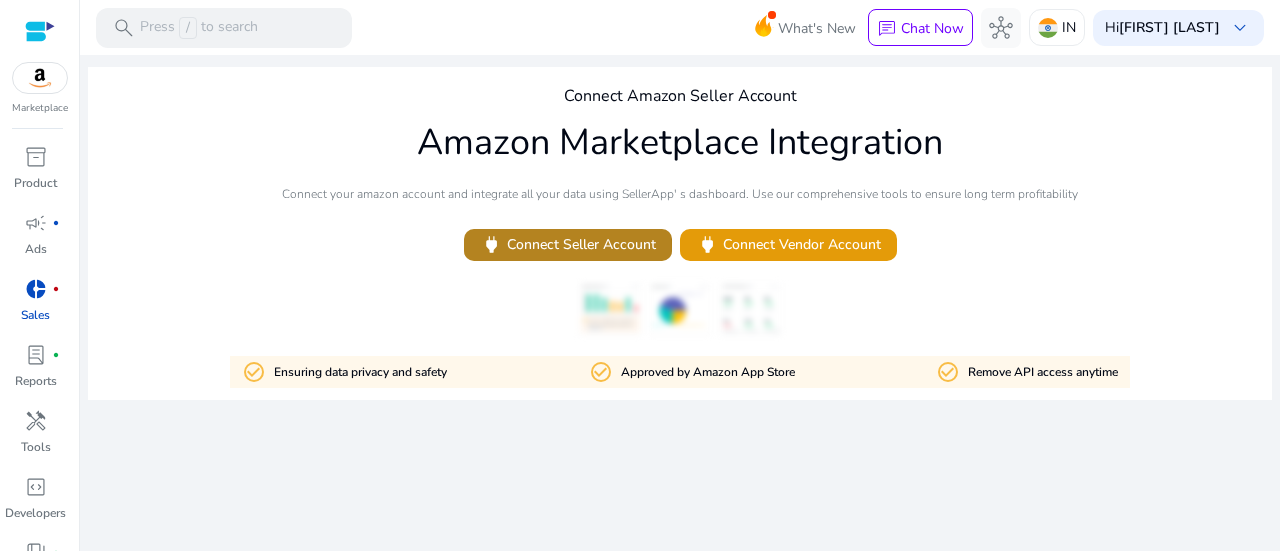 click on "power   Connect Seller Account" 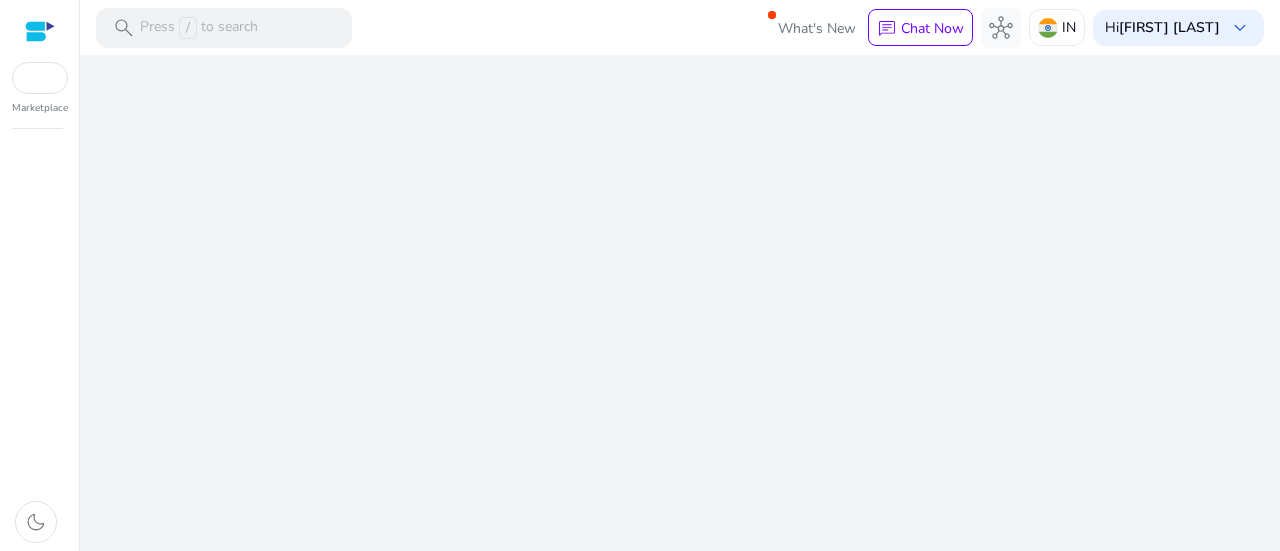 scroll, scrollTop: 0, scrollLeft: 0, axis: both 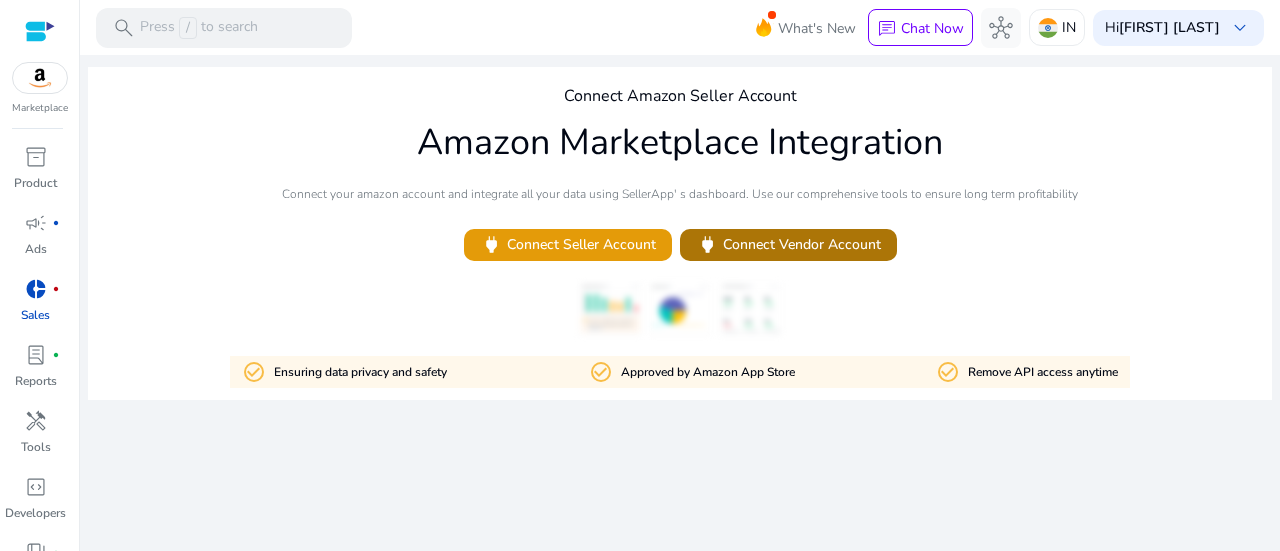 click on "power   Connect Vendor Account" 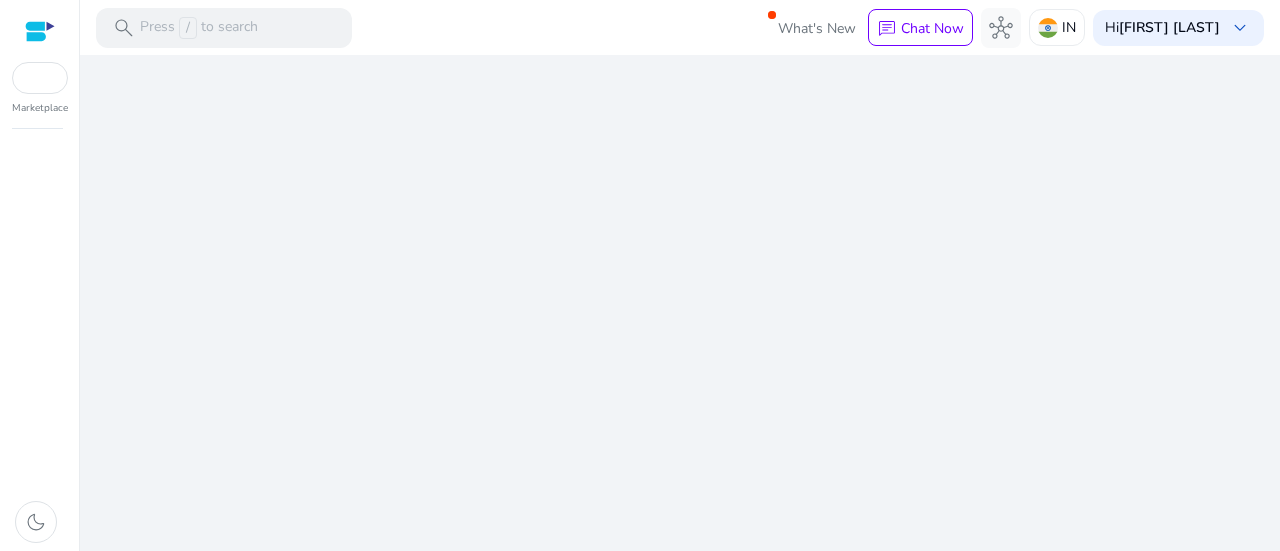 scroll, scrollTop: 0, scrollLeft: 0, axis: both 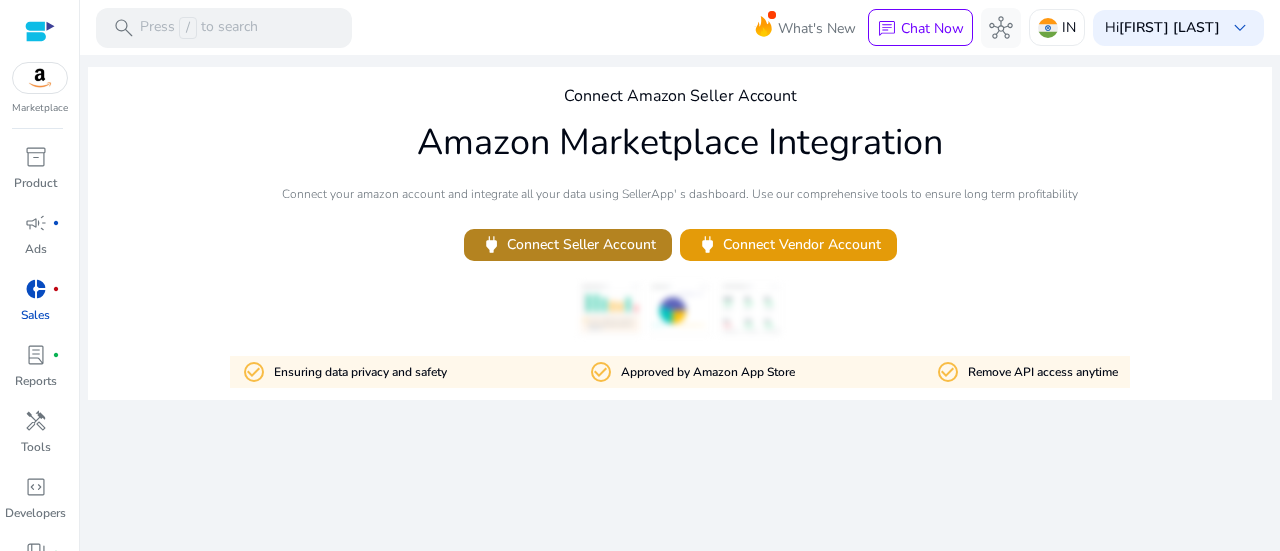 click on "power   Connect Seller Account" 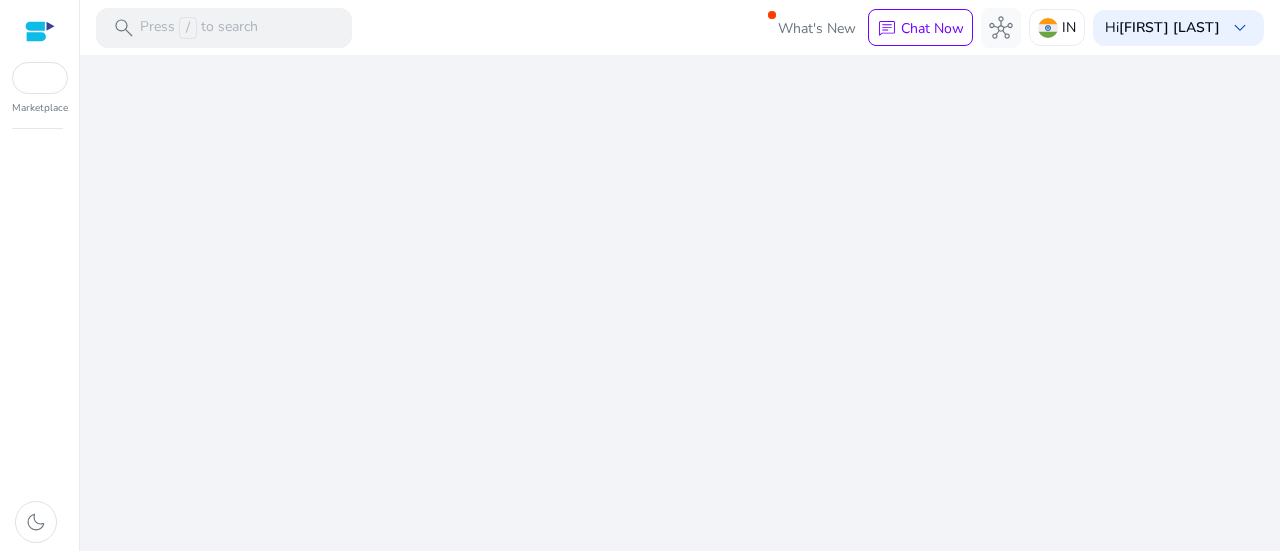 scroll, scrollTop: 0, scrollLeft: 0, axis: both 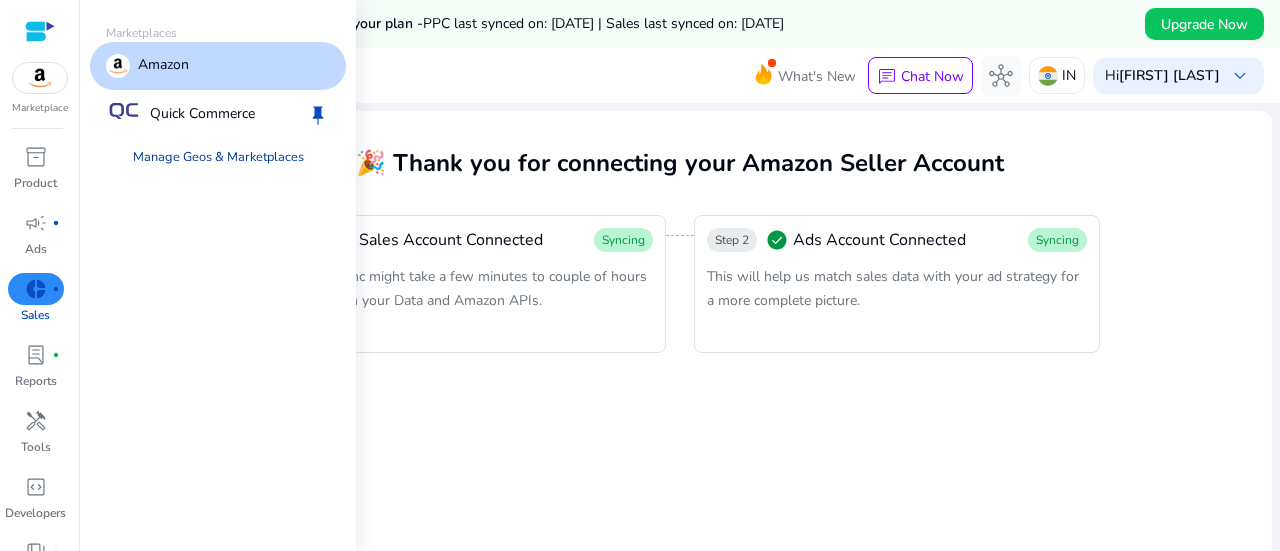 click on "Manage Geos & Marketplaces" at bounding box center (218, 157) 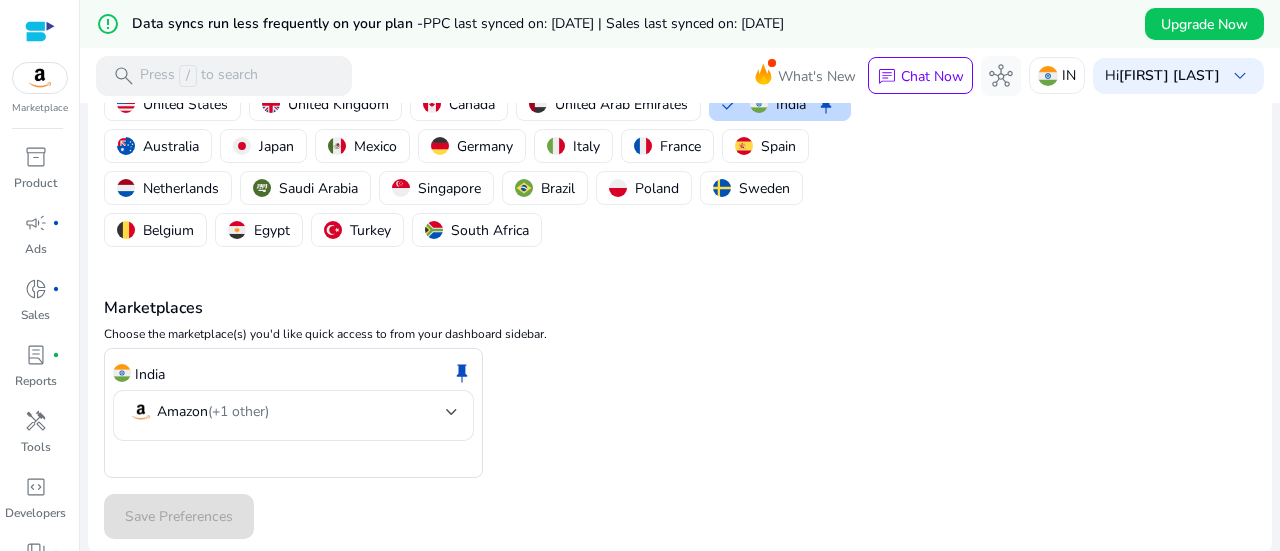 scroll, scrollTop: 0, scrollLeft: 0, axis: both 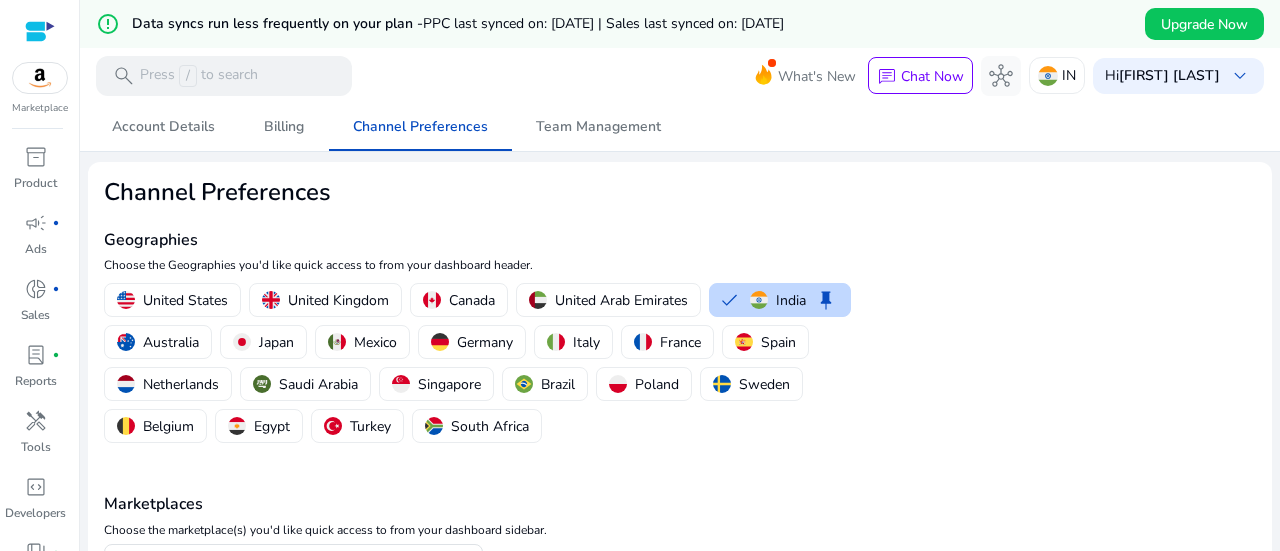 click at bounding box center [40, 78] 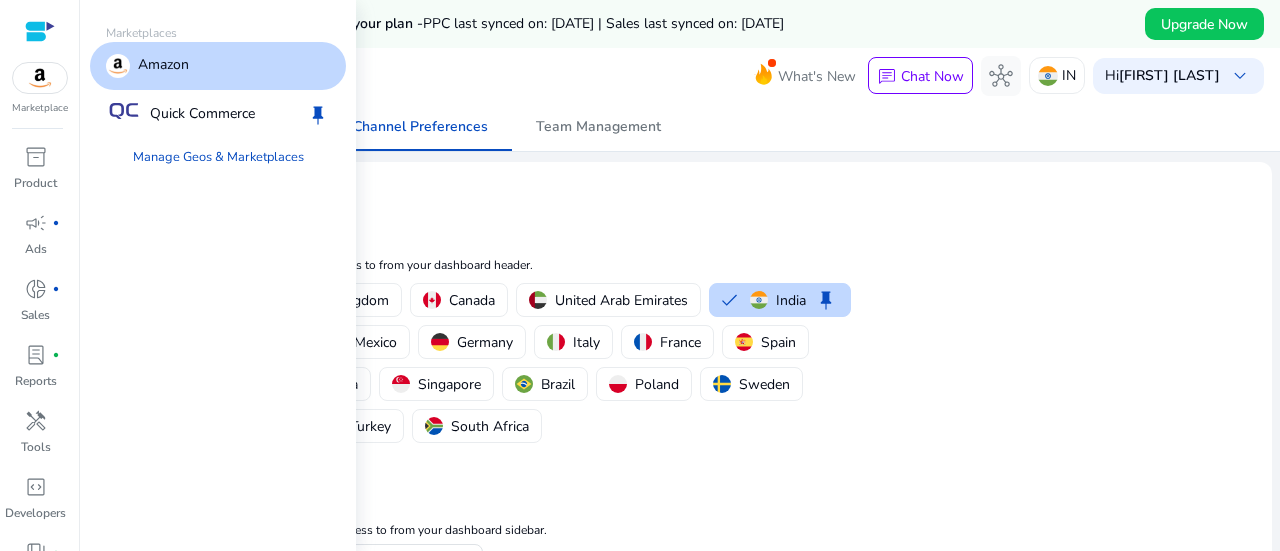 click on "Amazon" at bounding box center [218, 66] 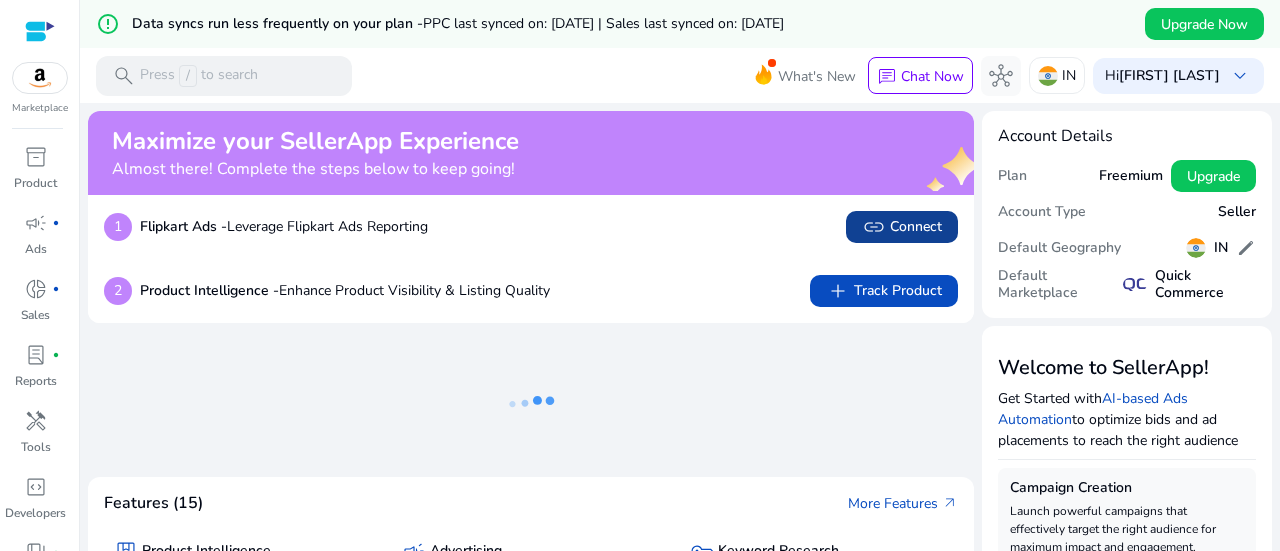 click on "link" 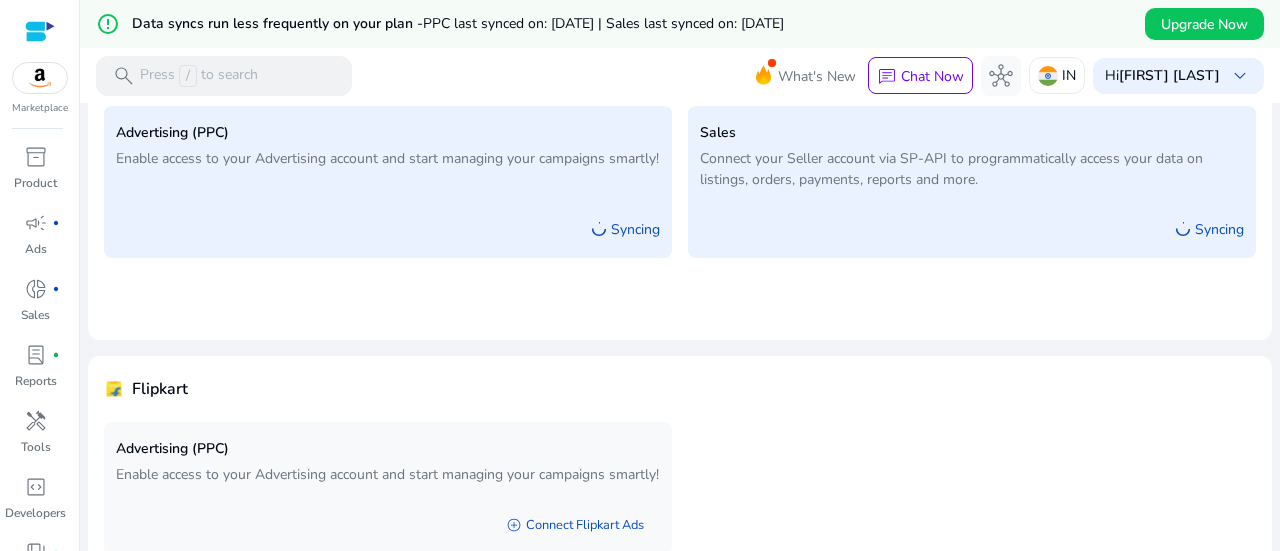 scroll, scrollTop: 304, scrollLeft: 0, axis: vertical 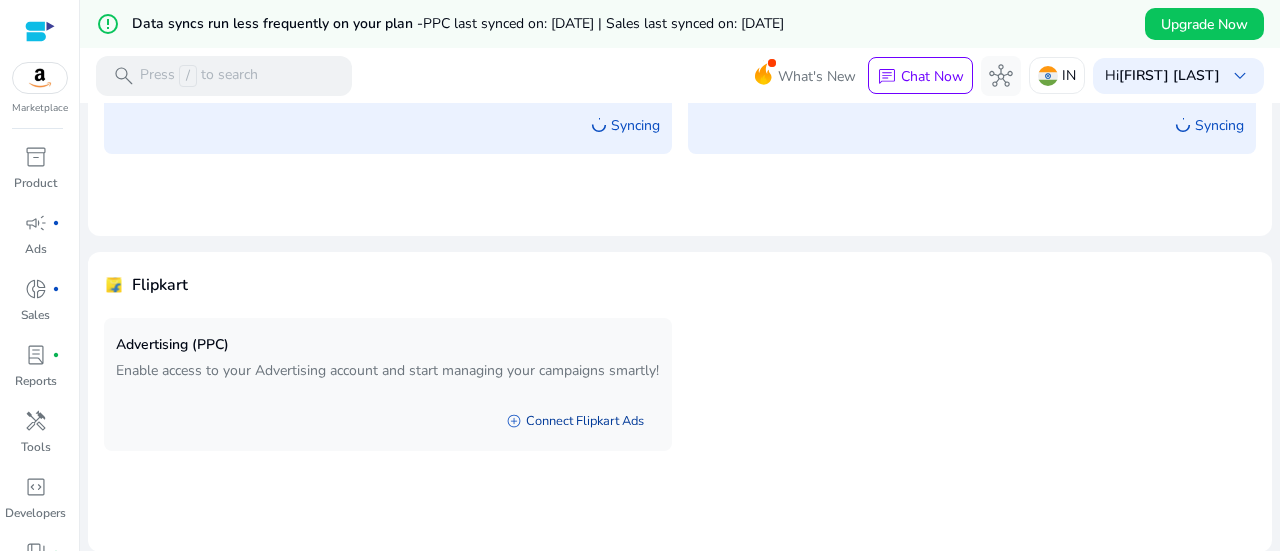 click on "add_circle   Connect Flipkart Ads" 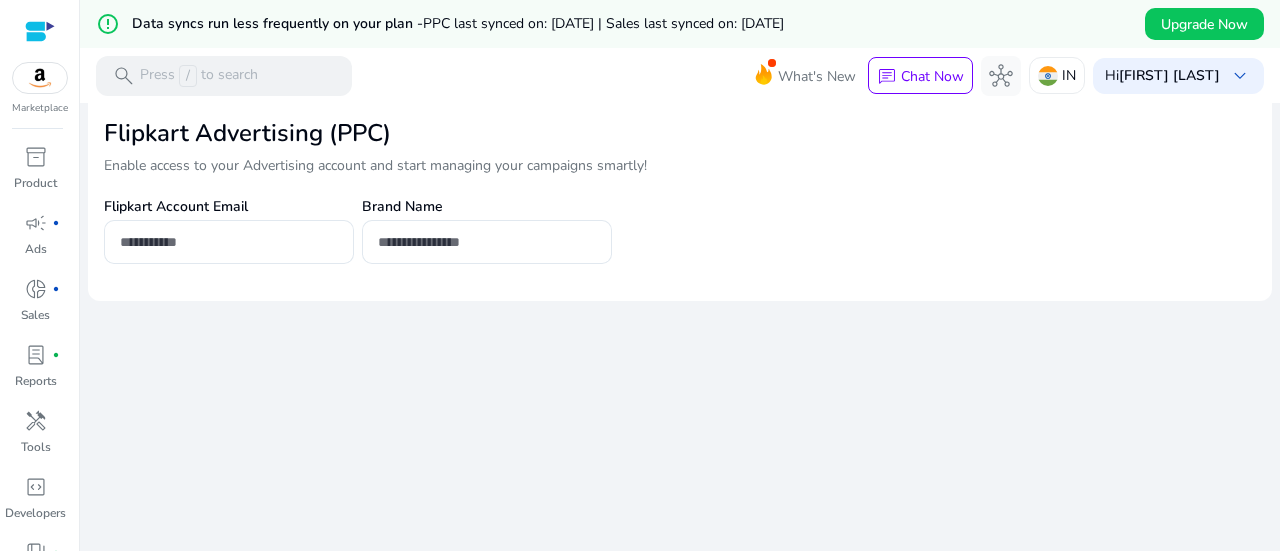 scroll, scrollTop: 0, scrollLeft: 0, axis: both 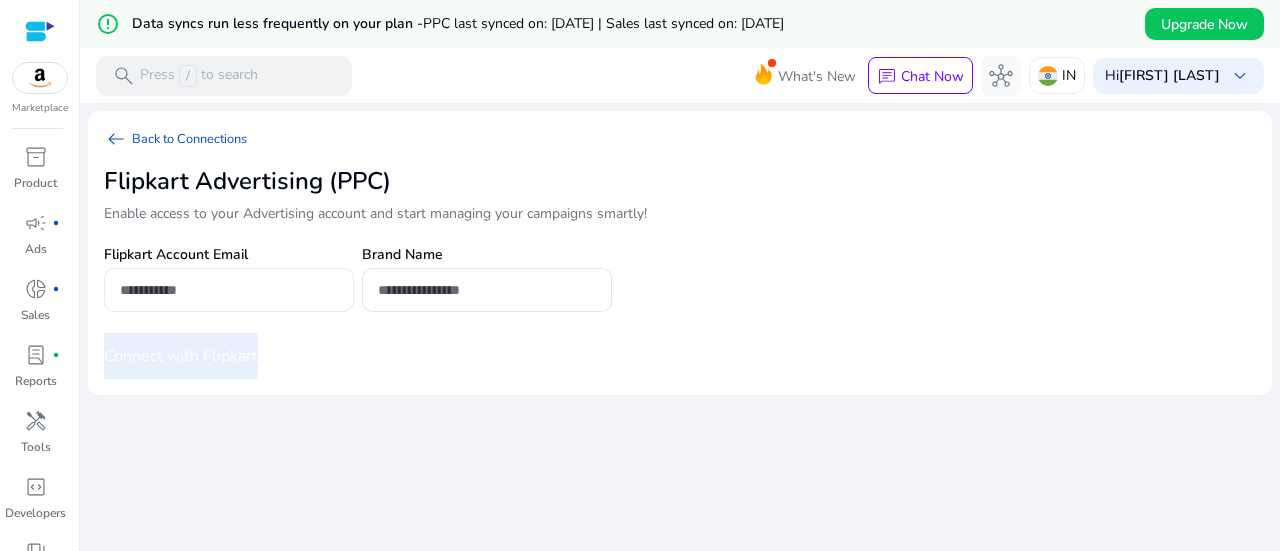 click 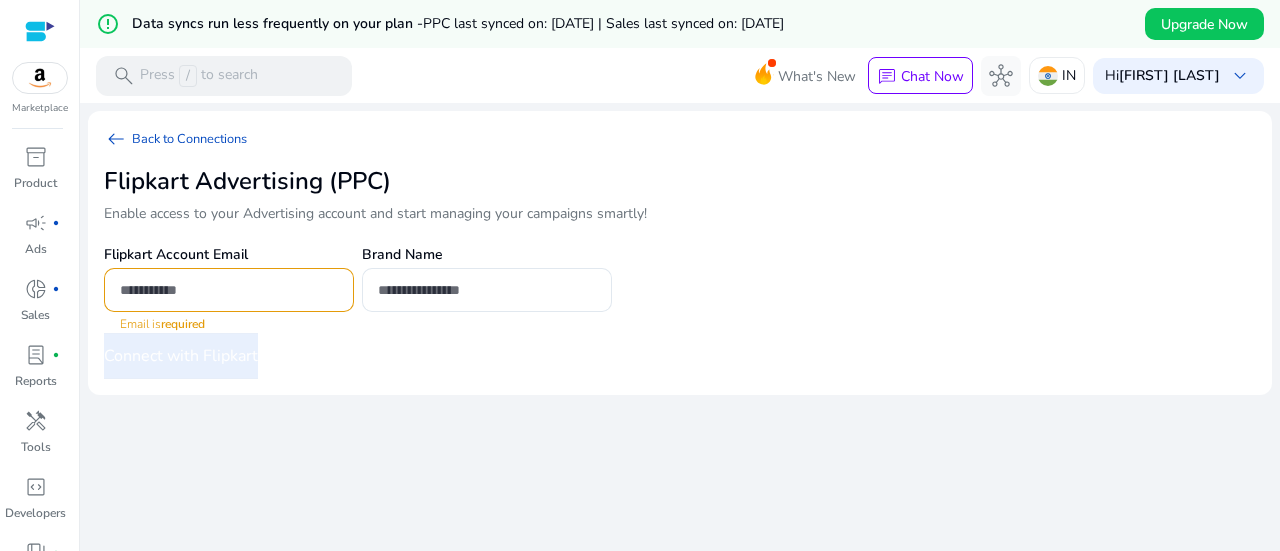 click 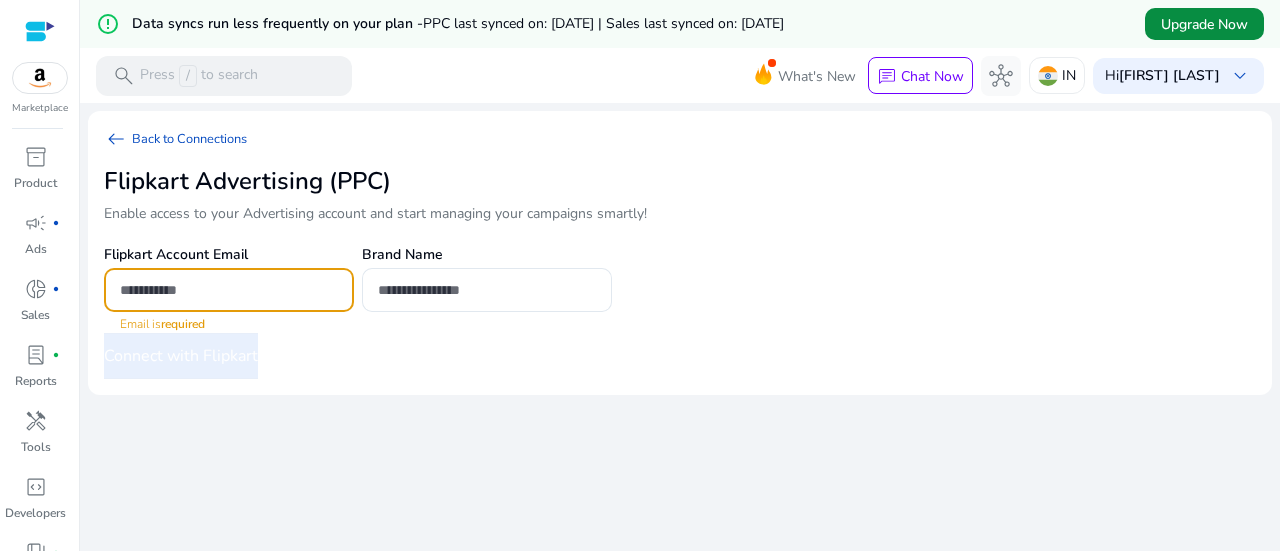scroll, scrollTop: 0, scrollLeft: 0, axis: both 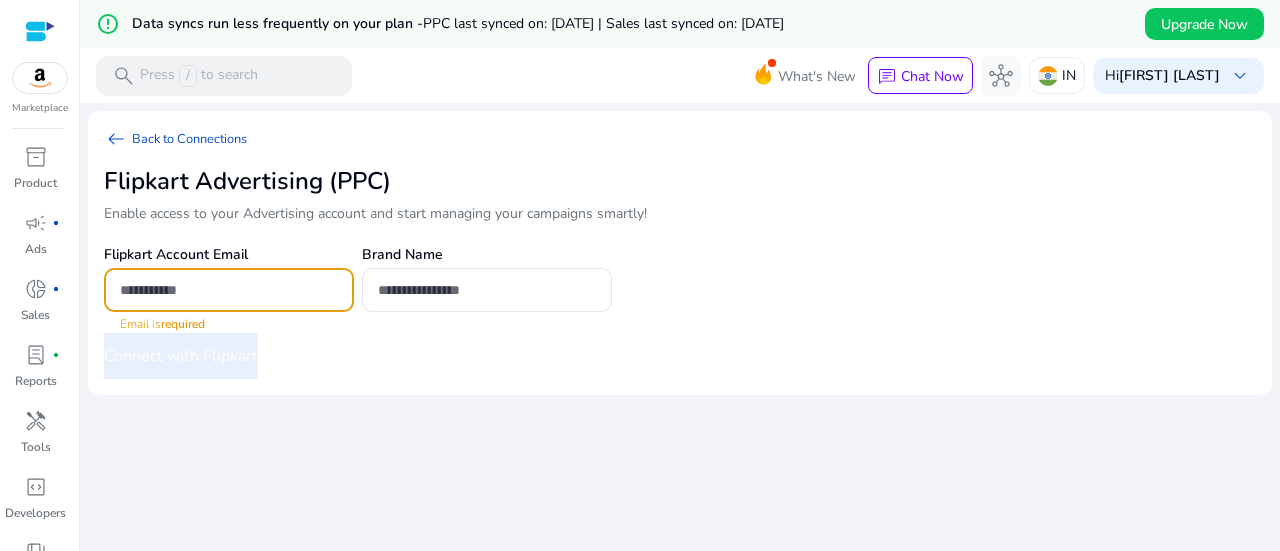 paste on "**********" 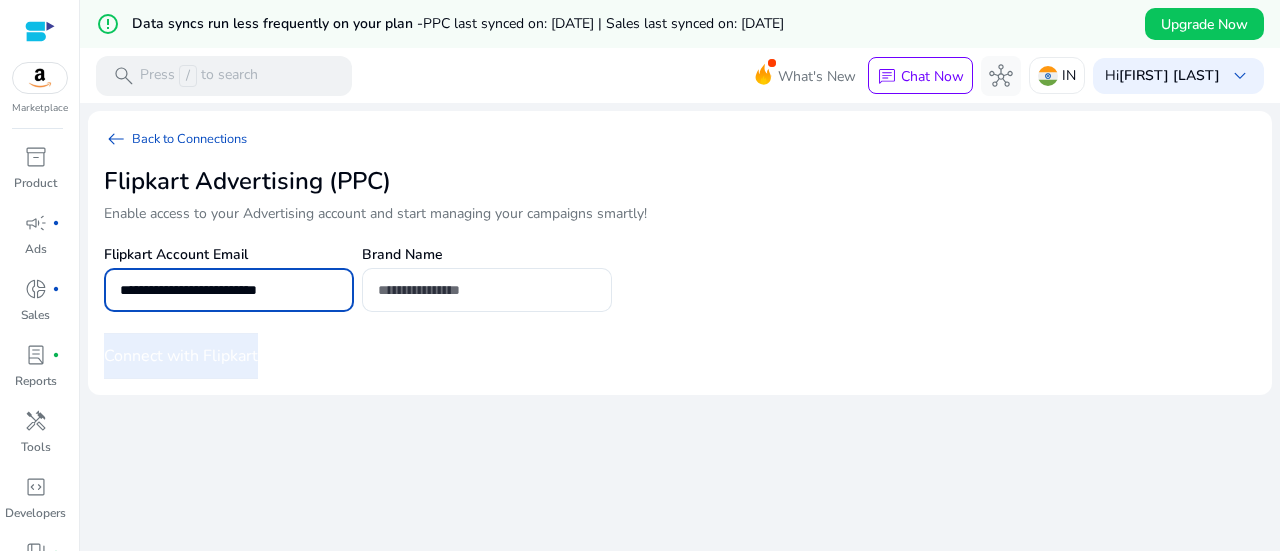 type on "**********" 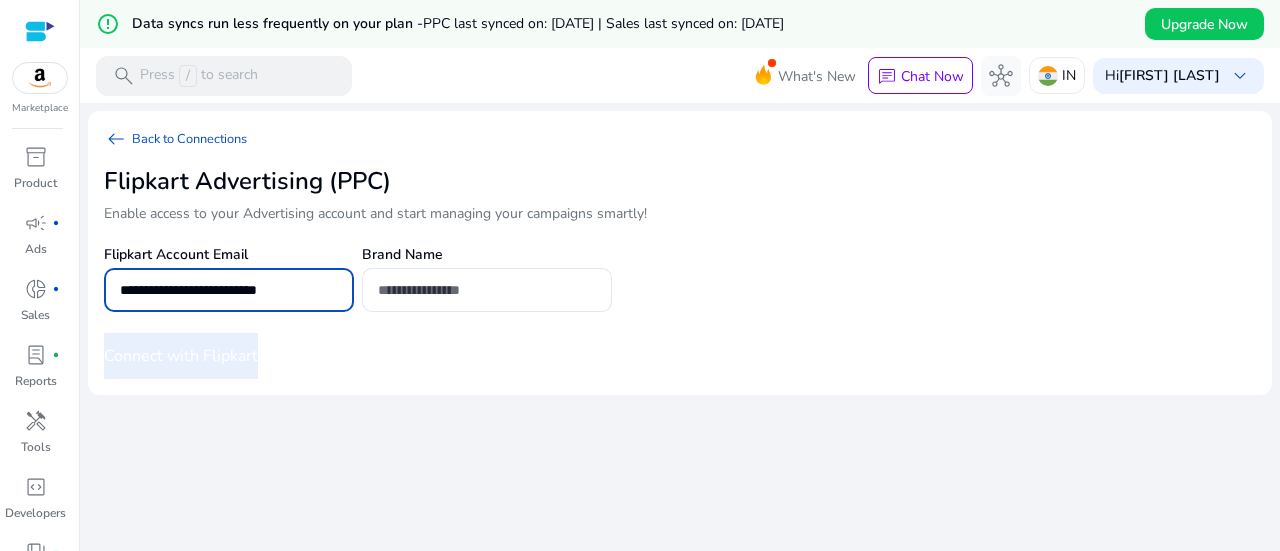 click on "**********" 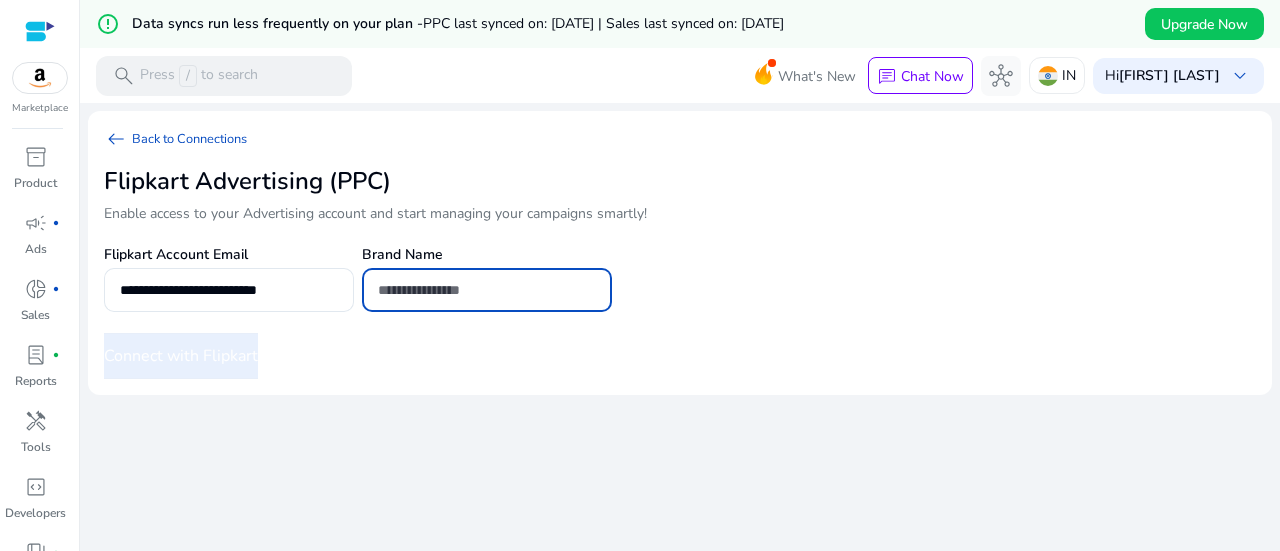 click at bounding box center (487, 290) 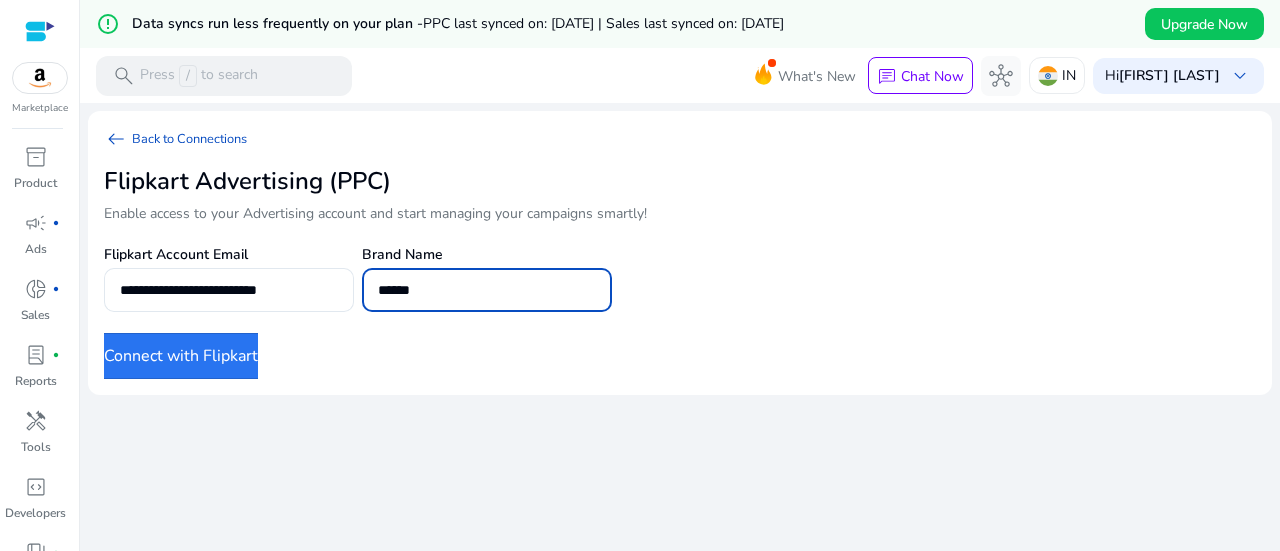type on "******" 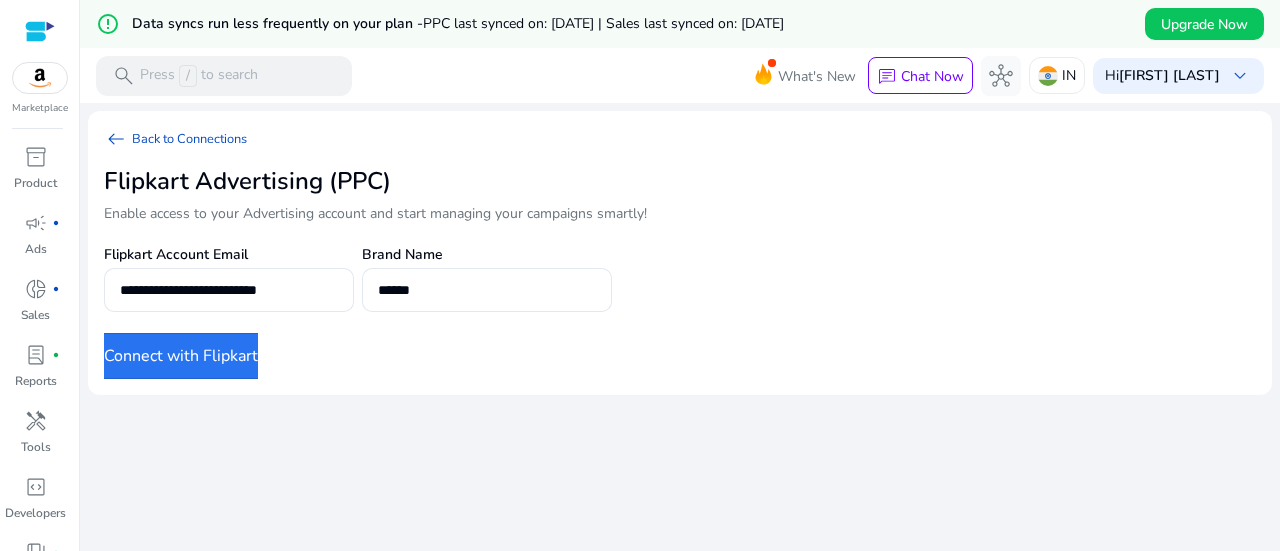 click on "Connect with Flipkart" at bounding box center [181, 356] 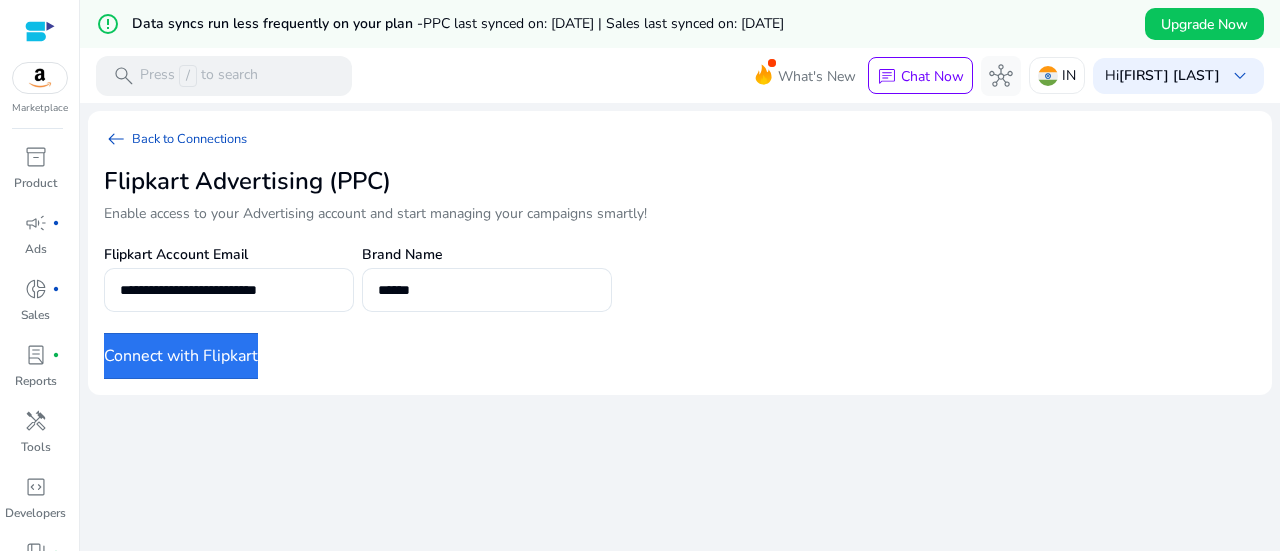 click 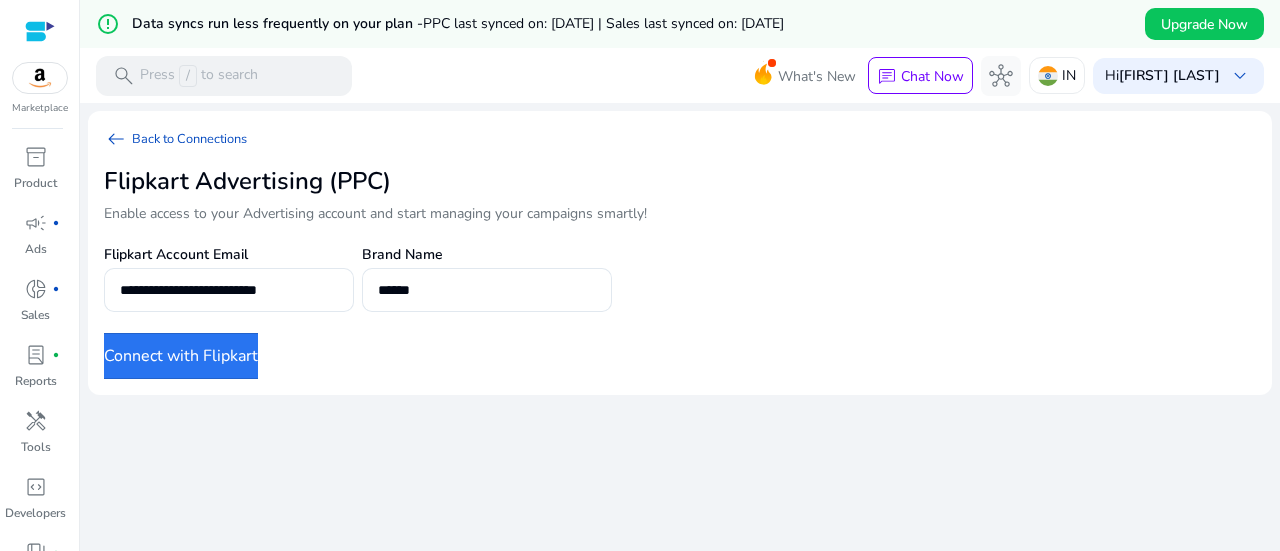 click on "Connect with Flipkart" at bounding box center [181, 356] 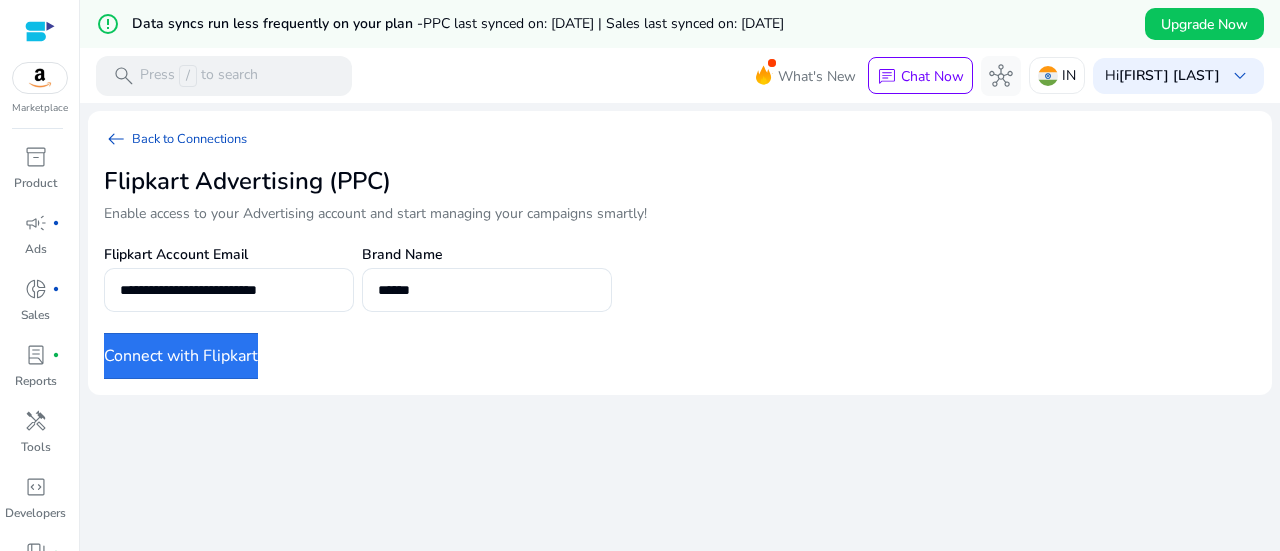 click on "**********" 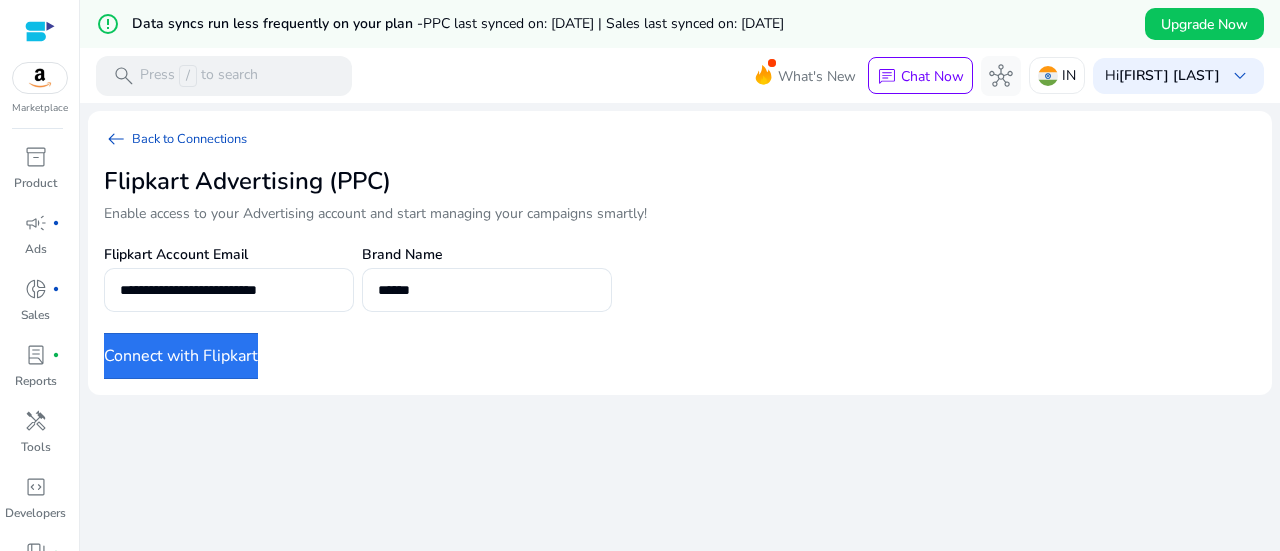 click on "Connect with Flipkart" at bounding box center (181, 356) 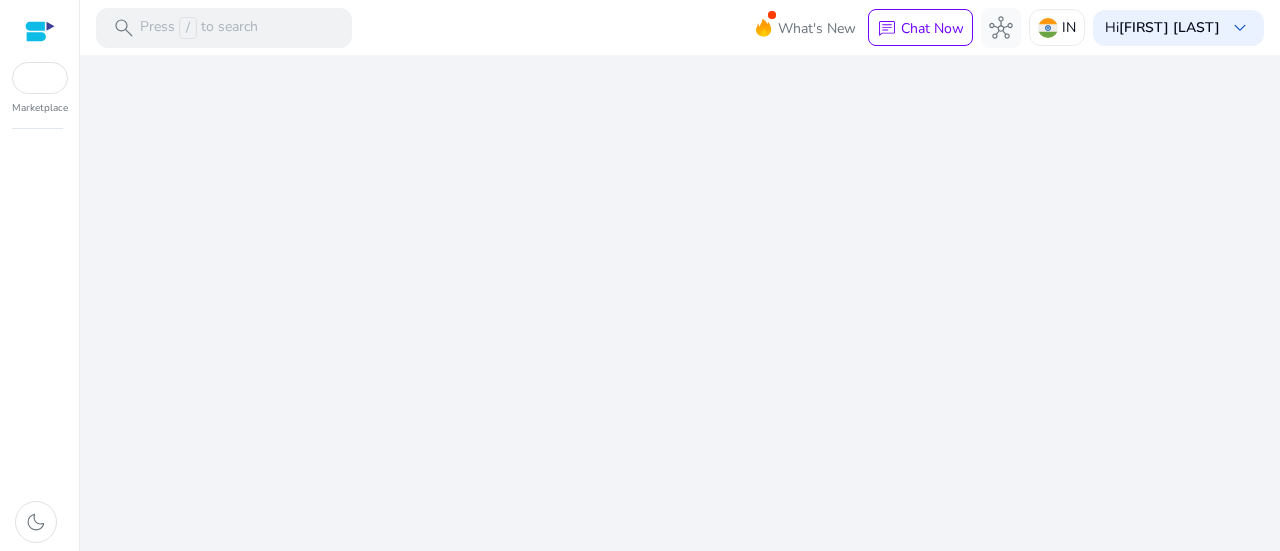 scroll, scrollTop: 0, scrollLeft: 0, axis: both 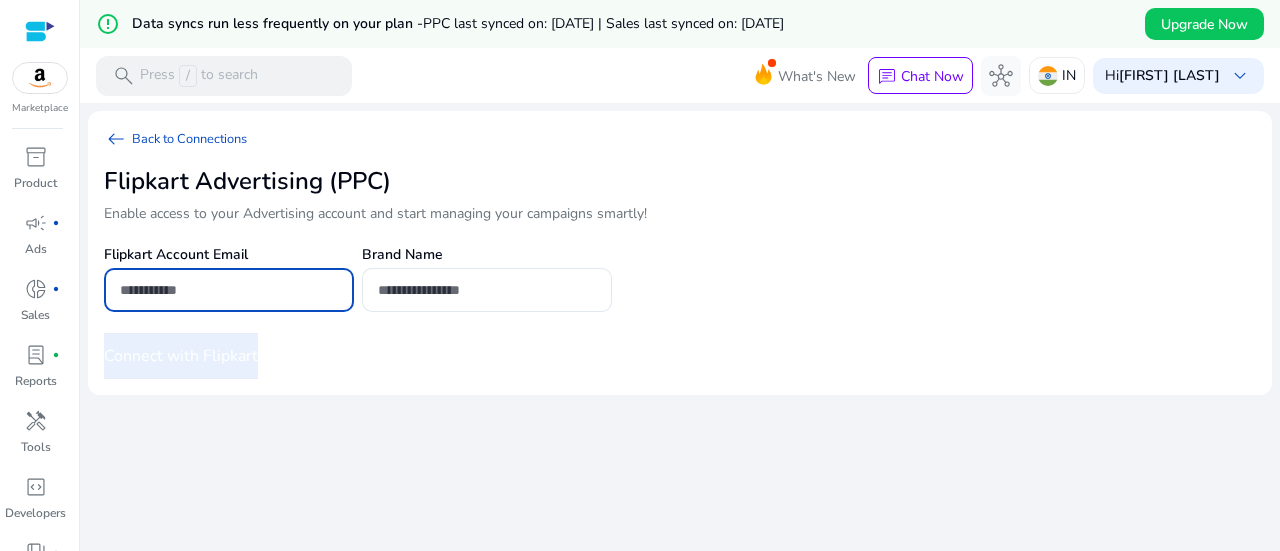 click at bounding box center (229, 290) 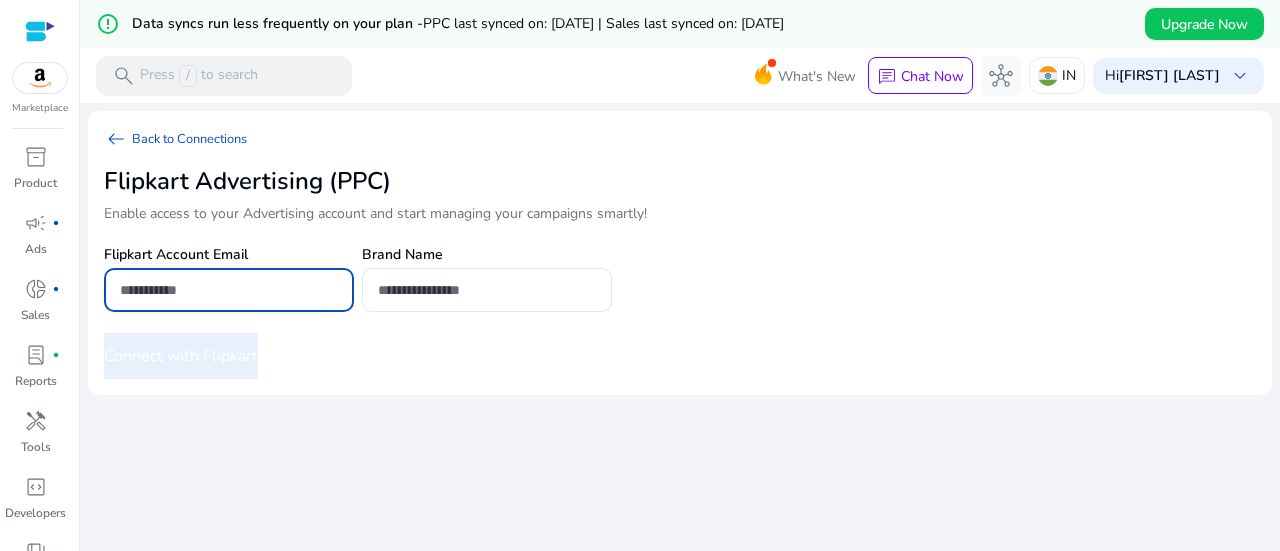 type on "*" 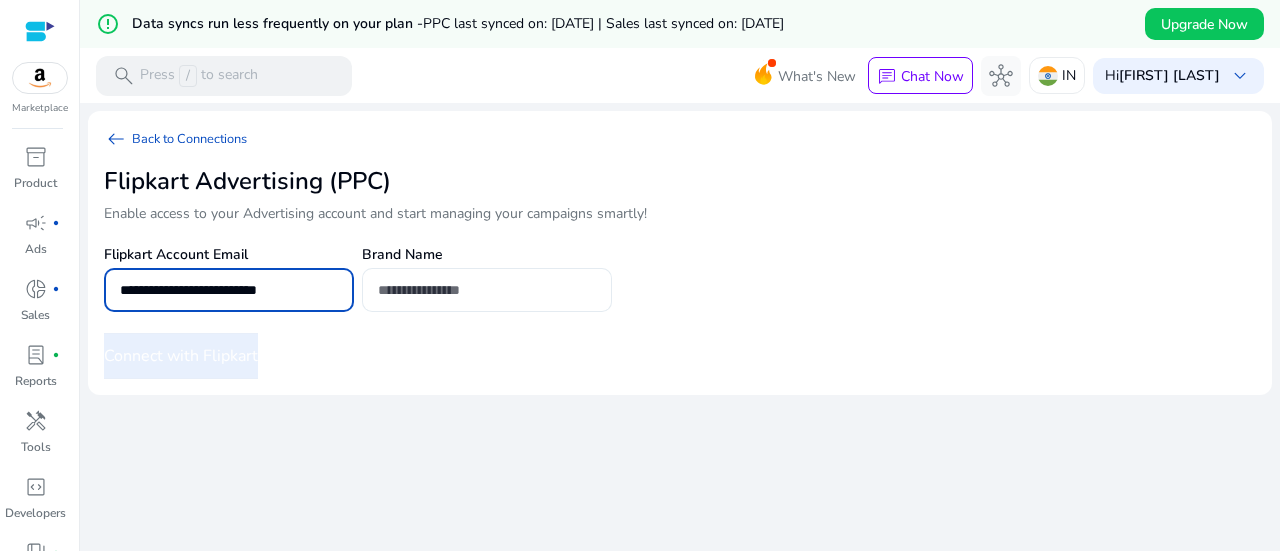 type on "**********" 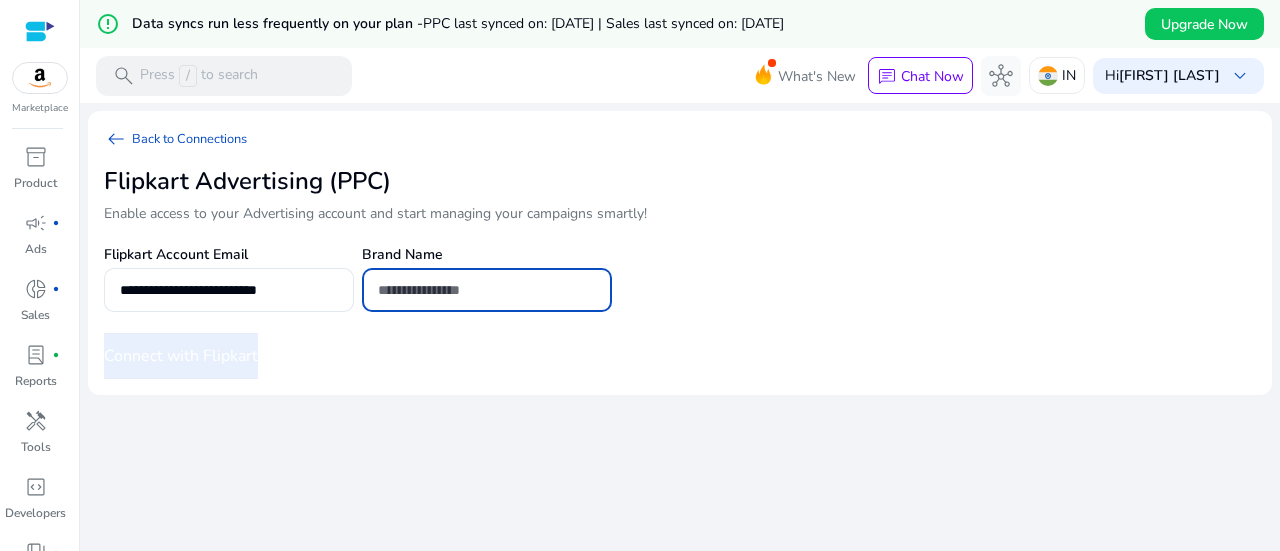 click at bounding box center [487, 290] 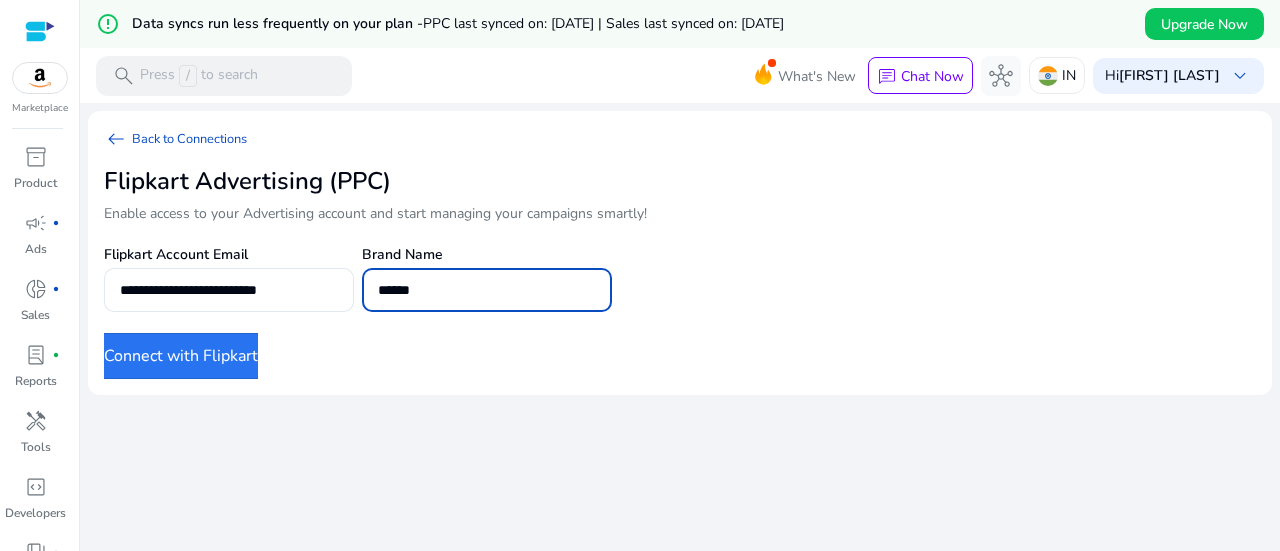 type on "******" 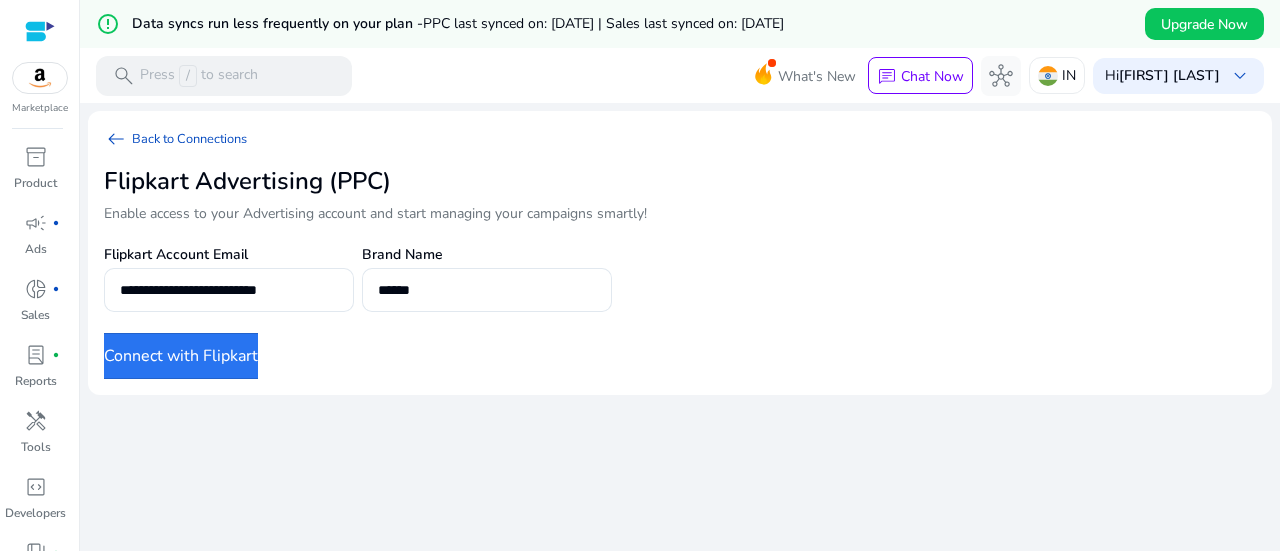 scroll, scrollTop: 0, scrollLeft: 0, axis: both 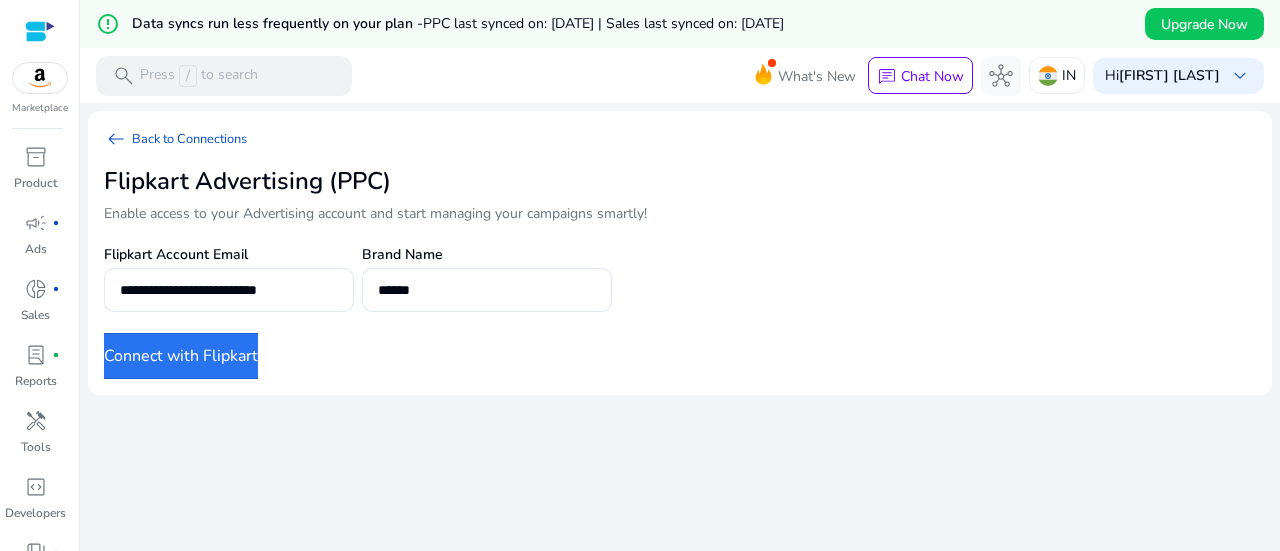 click at bounding box center (40, 31) 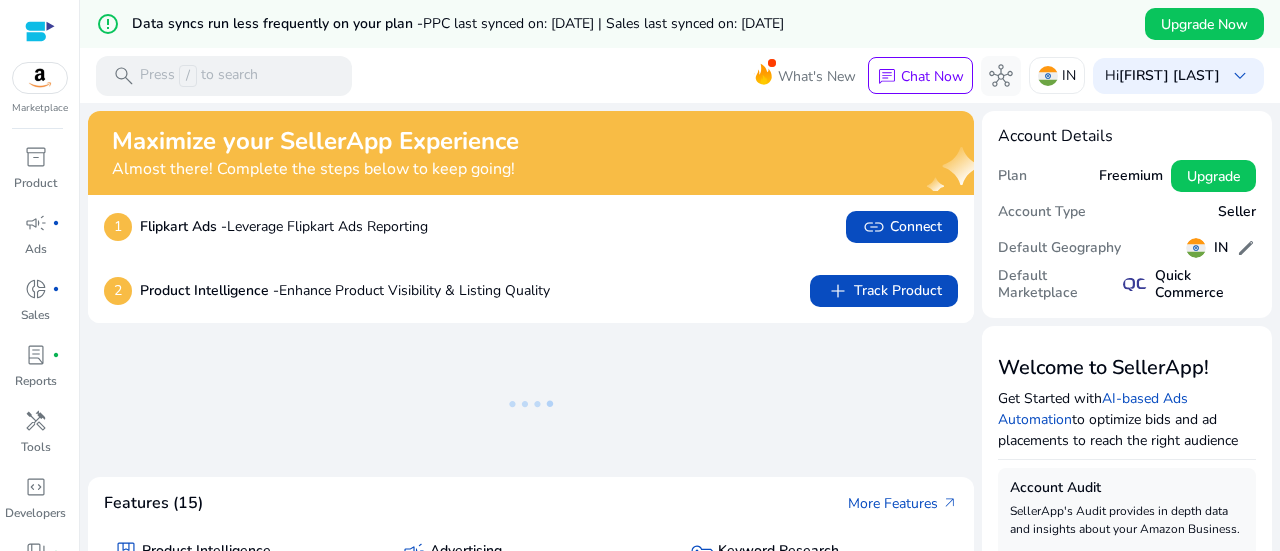 click at bounding box center [40, 31] 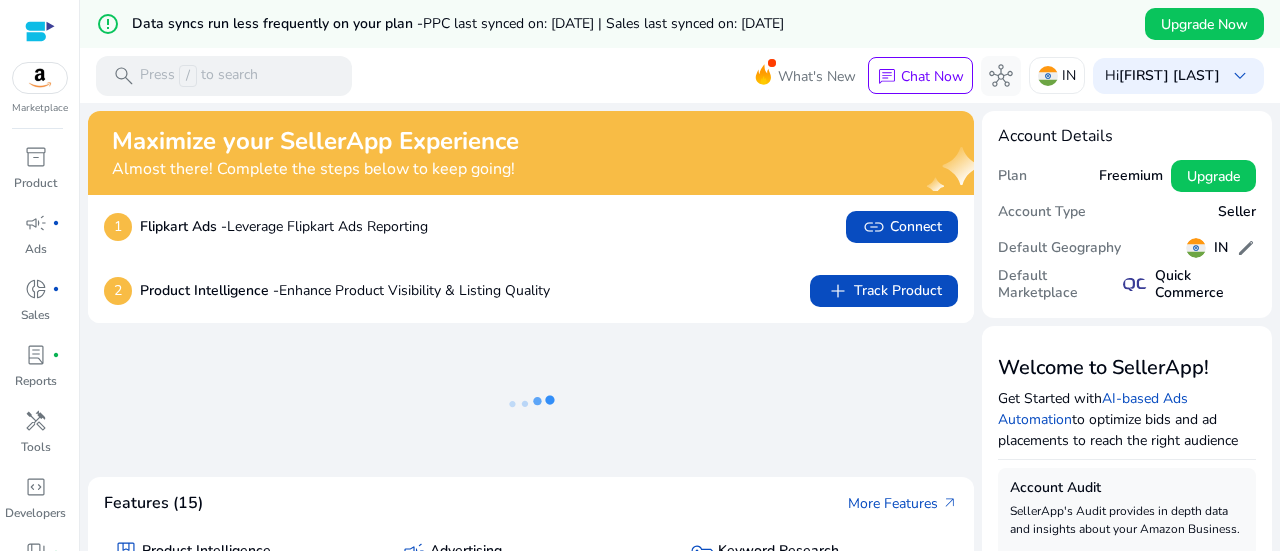 click at bounding box center [40, 78] 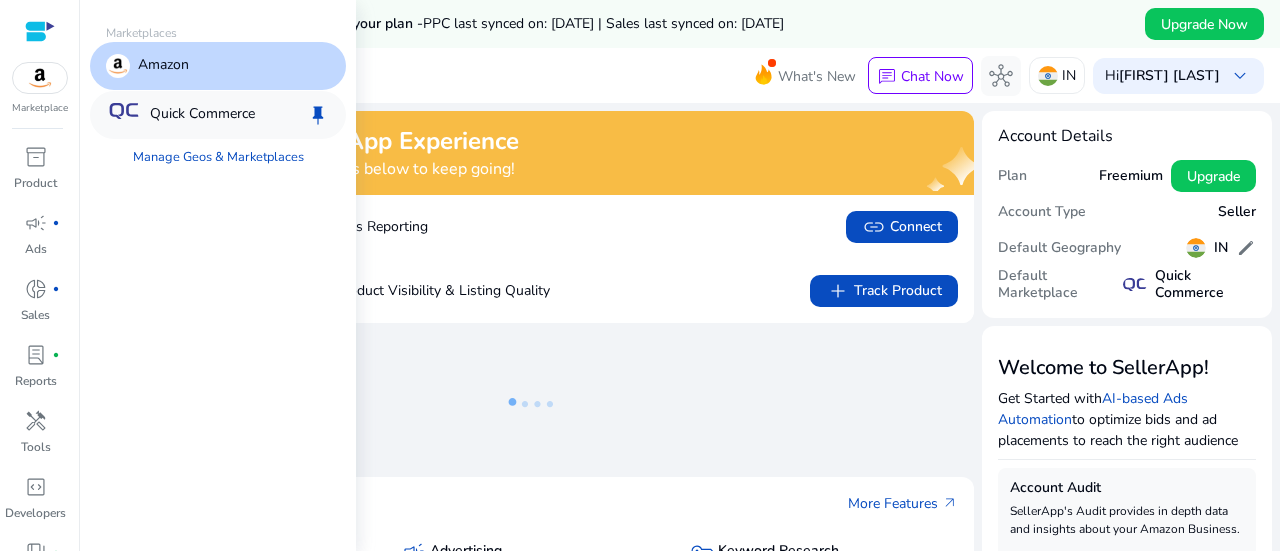 click on "Quick Commerce" at bounding box center [202, 115] 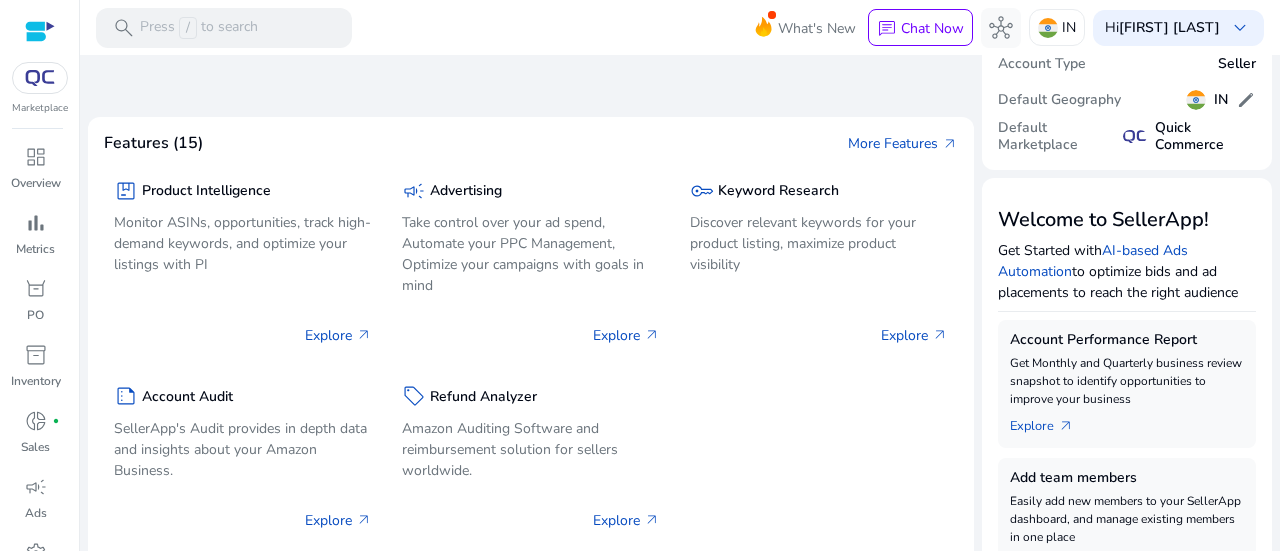 scroll, scrollTop: 0, scrollLeft: 0, axis: both 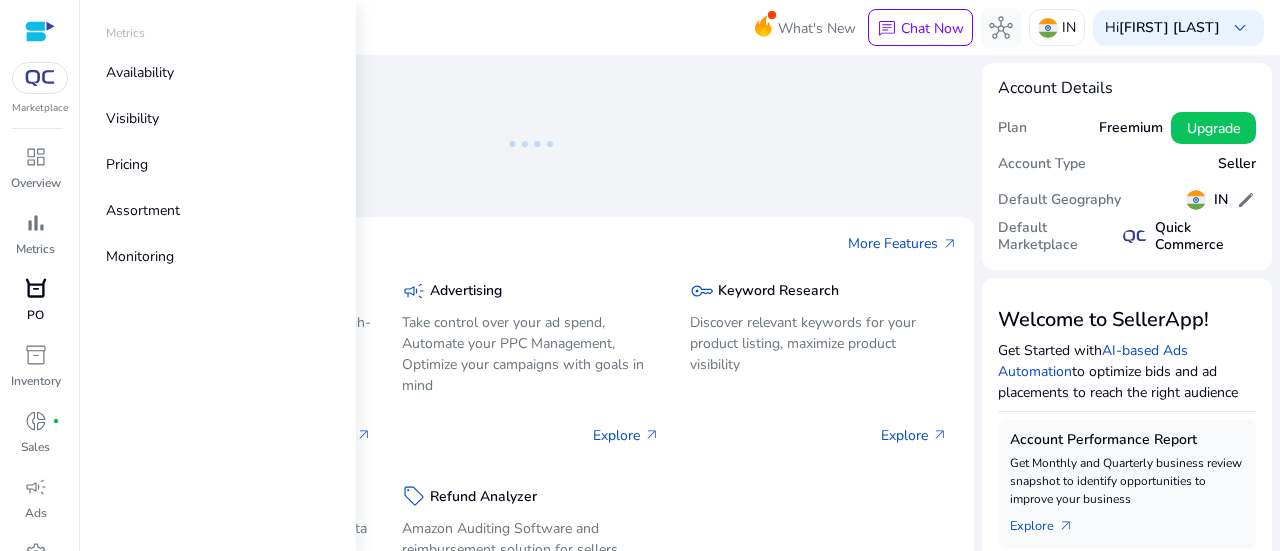 click on "orders" at bounding box center (36, 289) 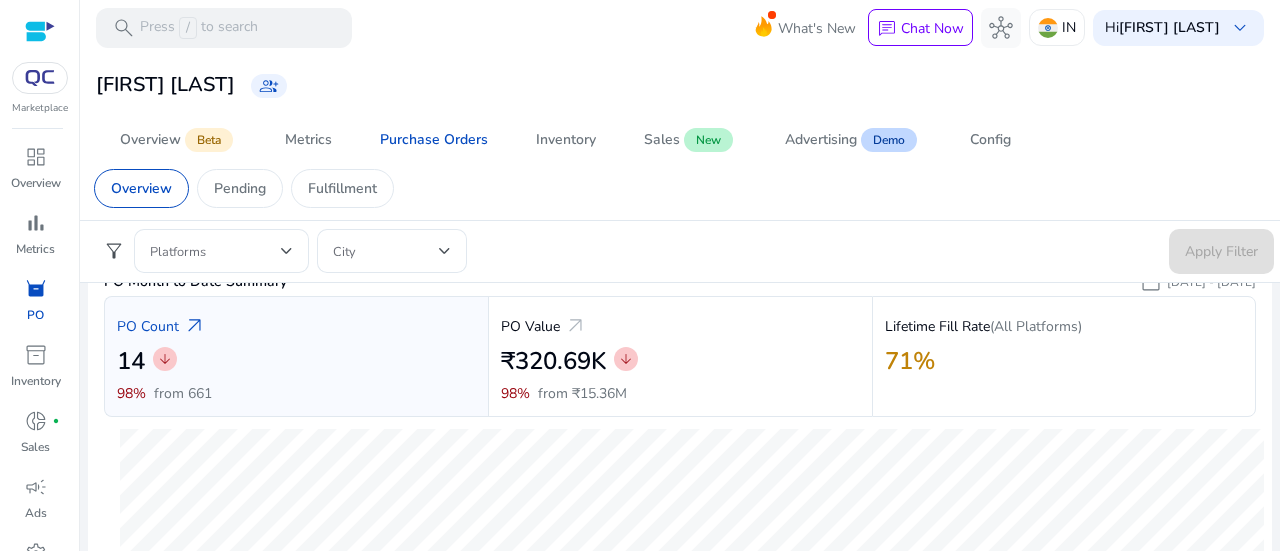 scroll, scrollTop: 0, scrollLeft: 0, axis: both 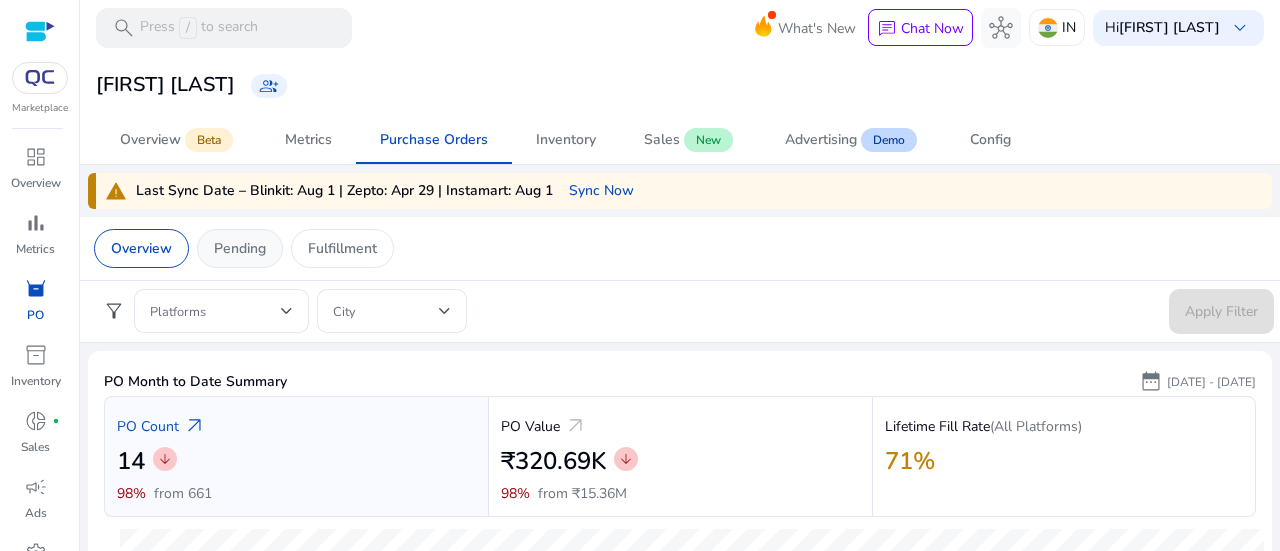 click on "Pending" 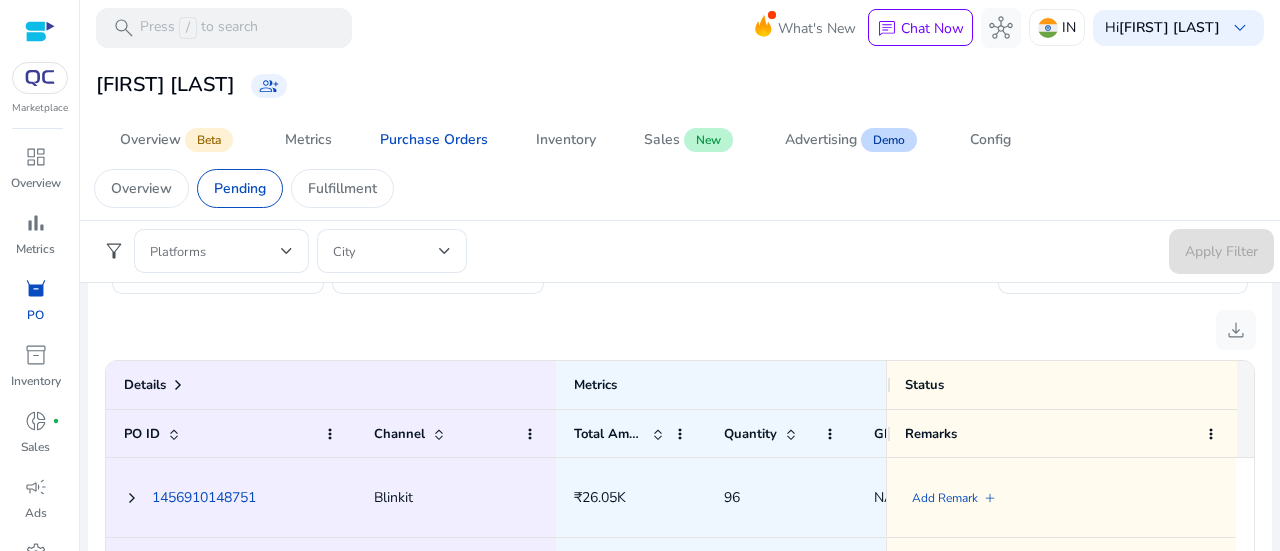 scroll, scrollTop: 1100, scrollLeft: 0, axis: vertical 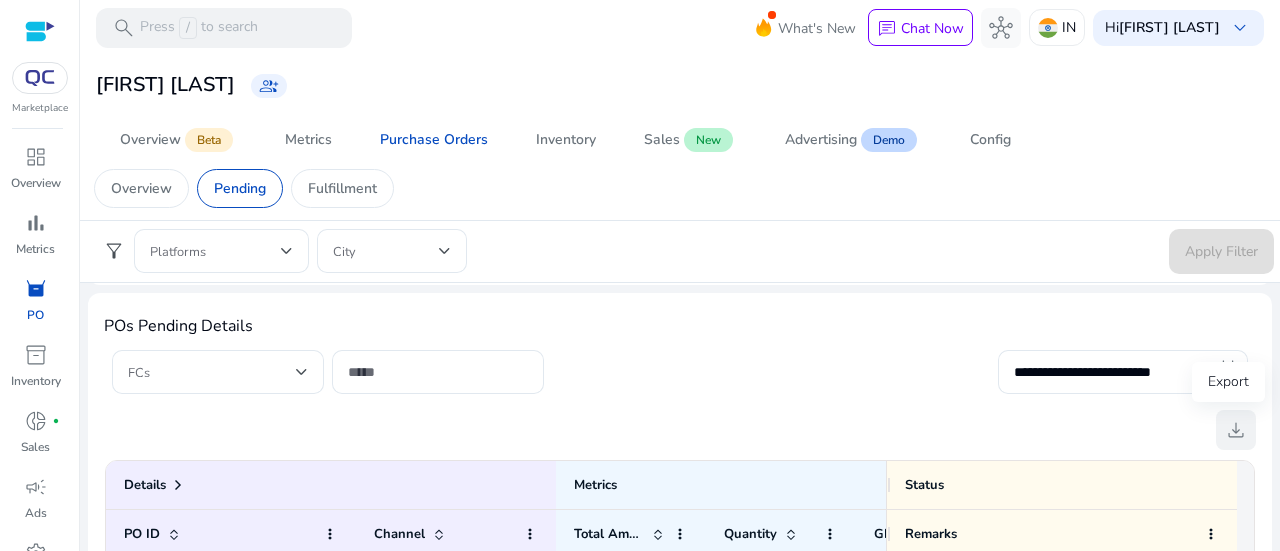 click on "download" 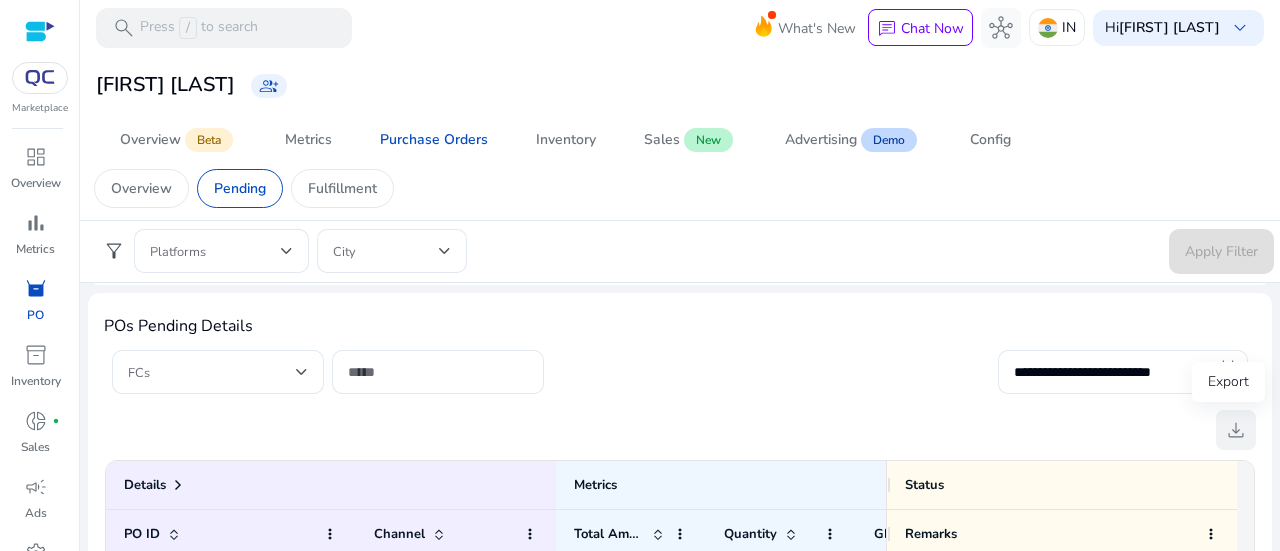 click on "download" 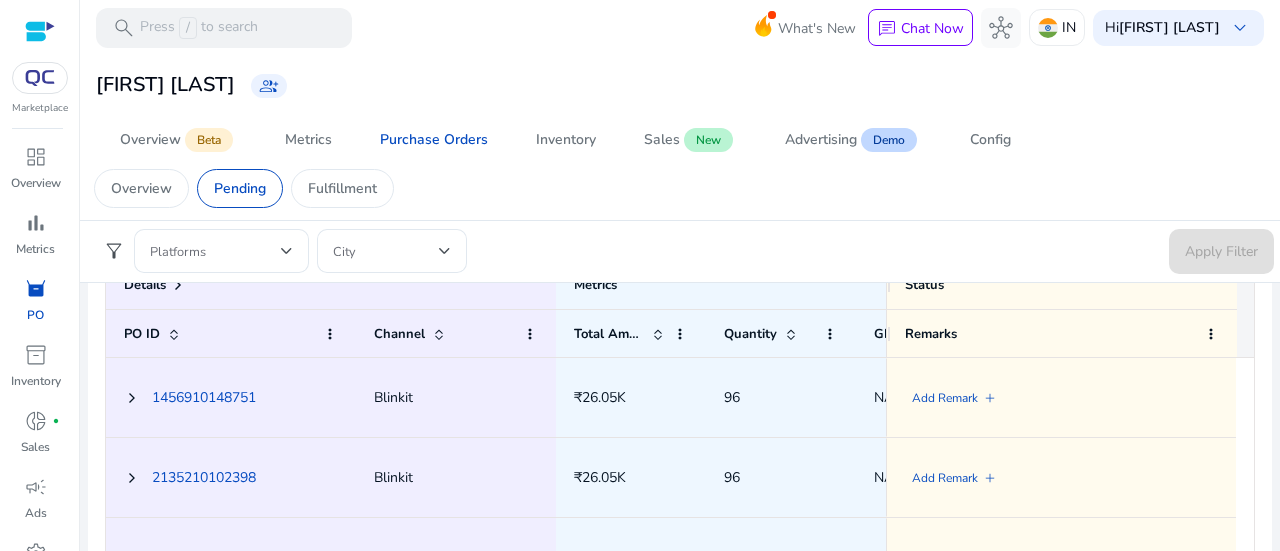scroll, scrollTop: 900, scrollLeft: 0, axis: vertical 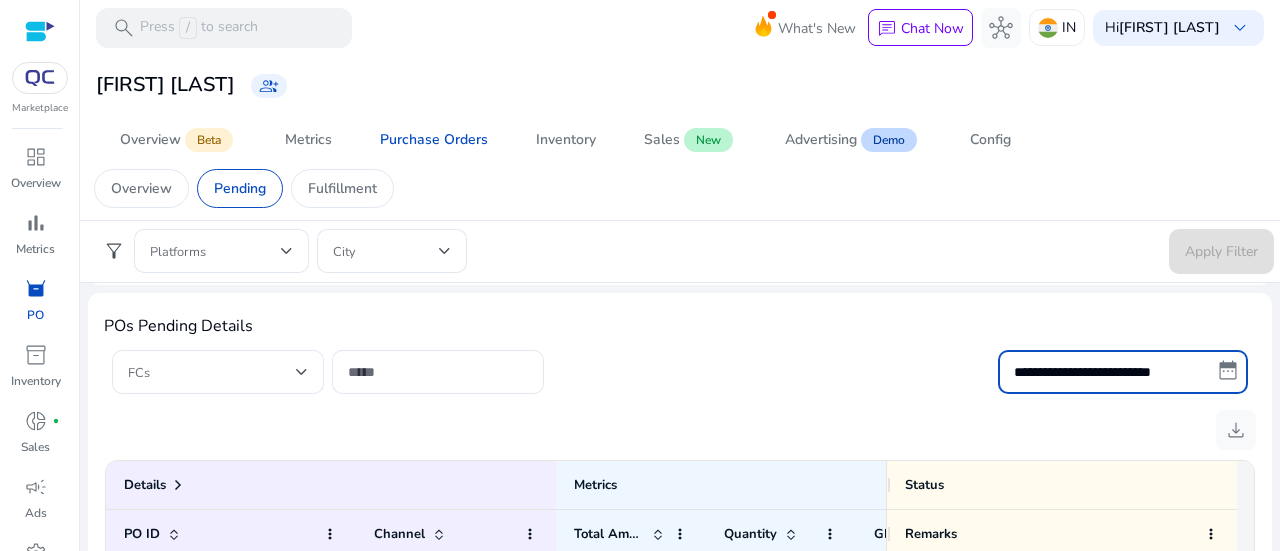 click on "**********" at bounding box center (1123, 372) 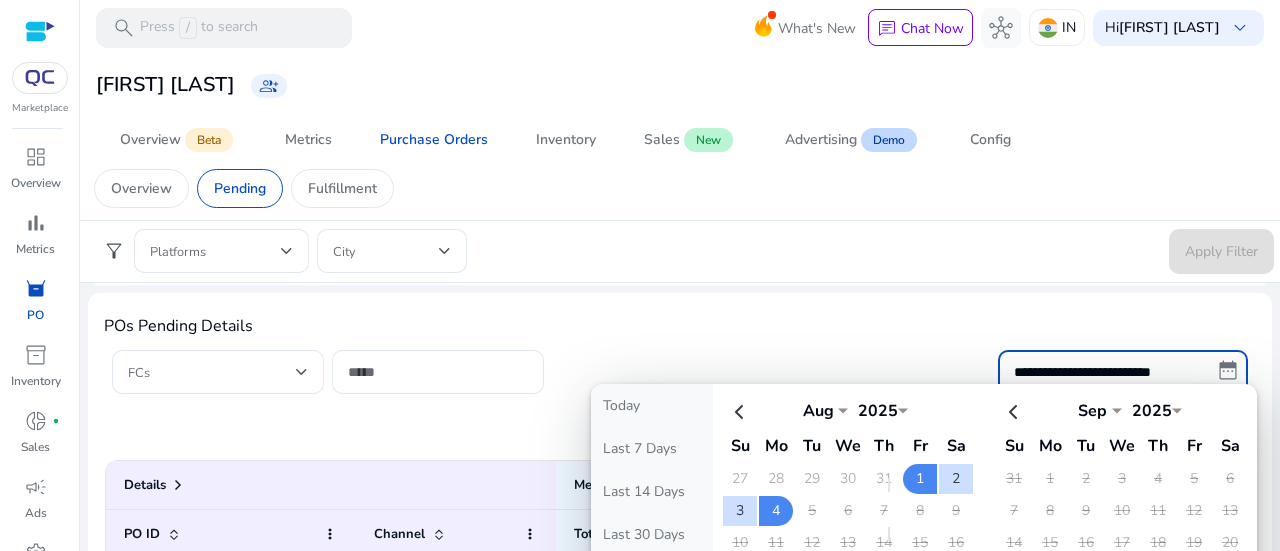 click on "**********" 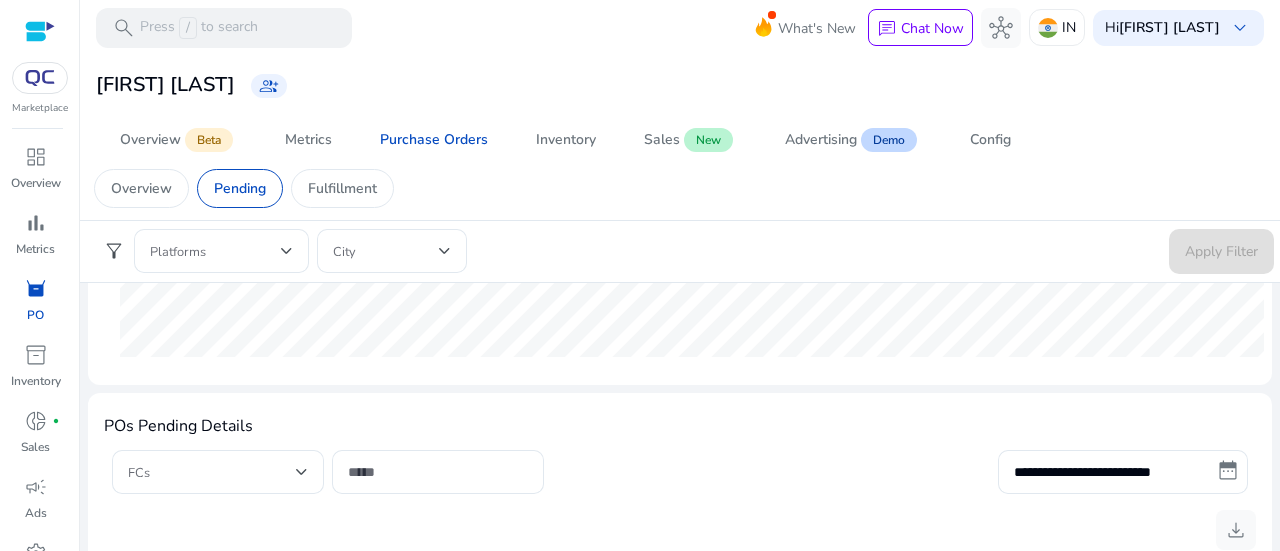 scroll, scrollTop: 900, scrollLeft: 0, axis: vertical 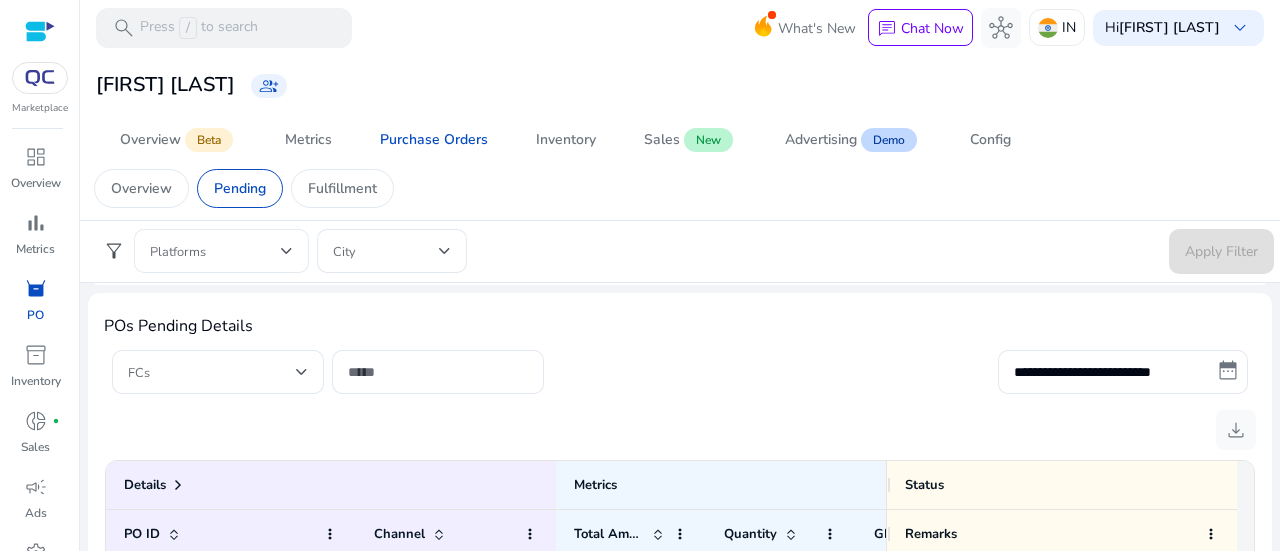 click at bounding box center [215, 251] 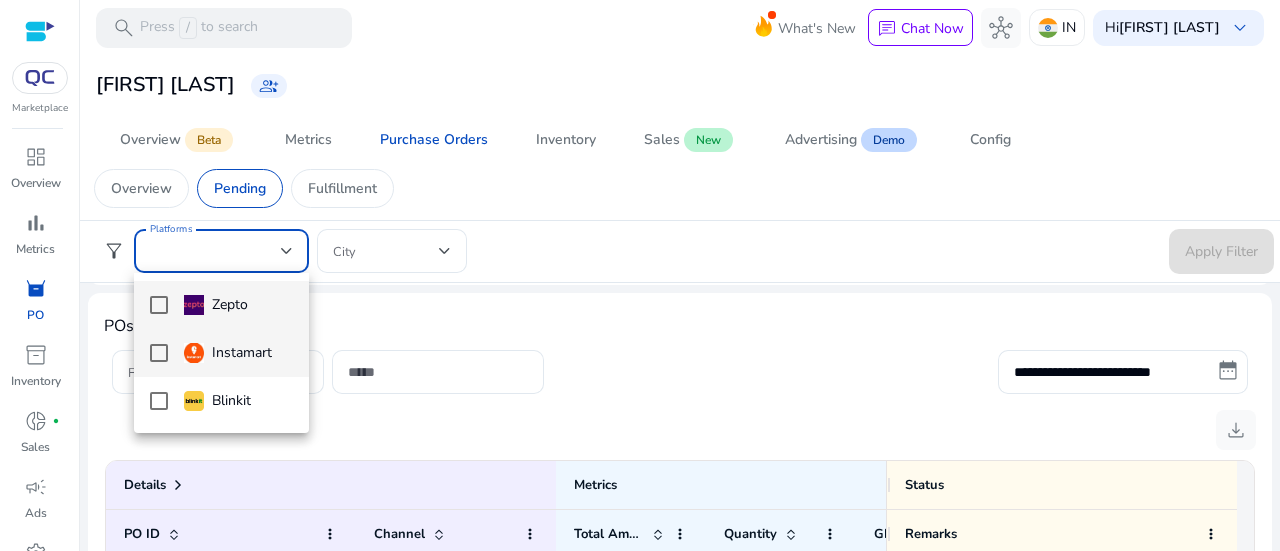 click at bounding box center [159, 353] 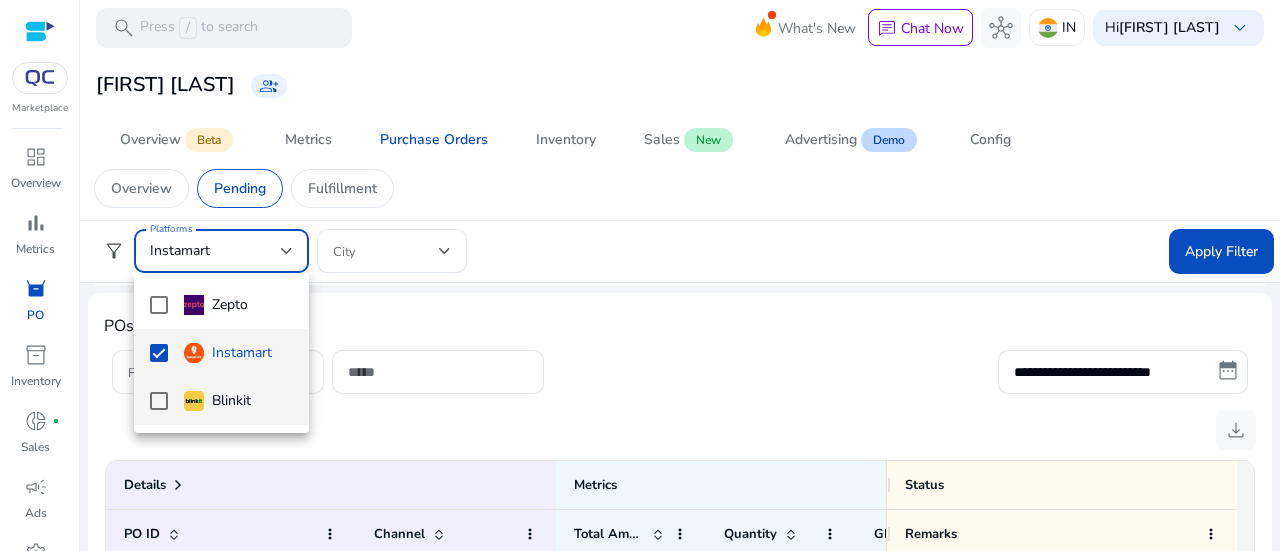 click at bounding box center [159, 401] 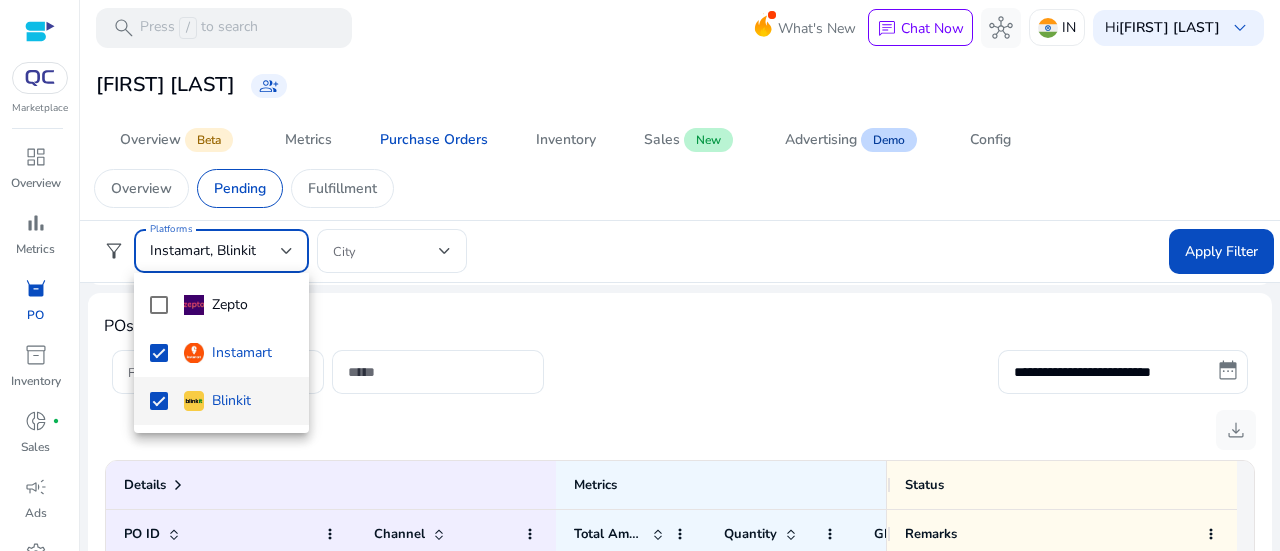 click at bounding box center (640, 275) 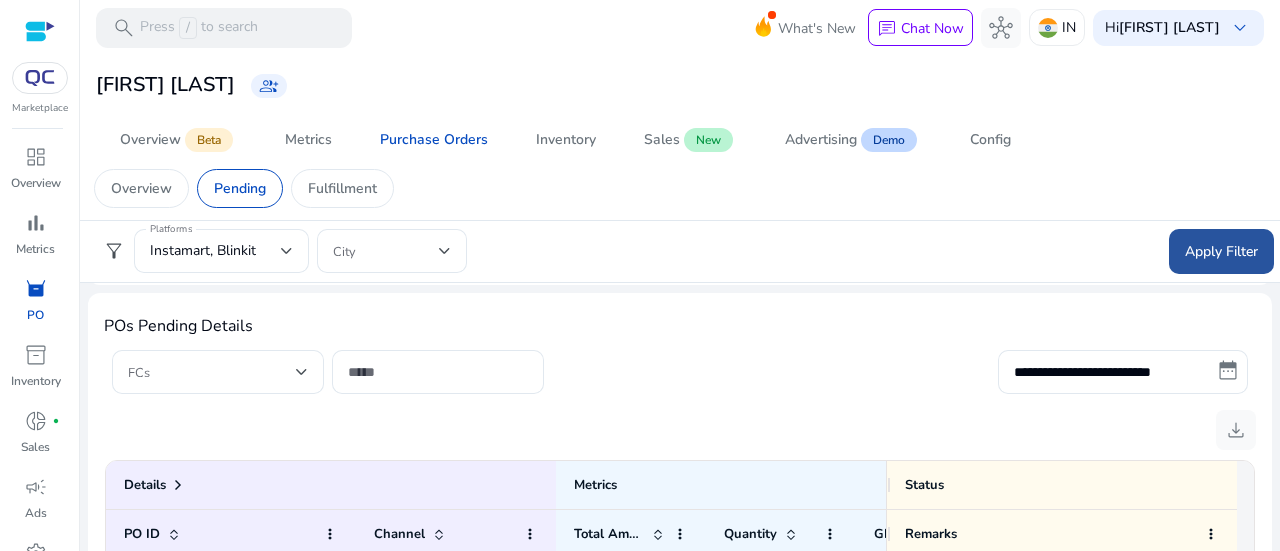 click on "Apply Filter" 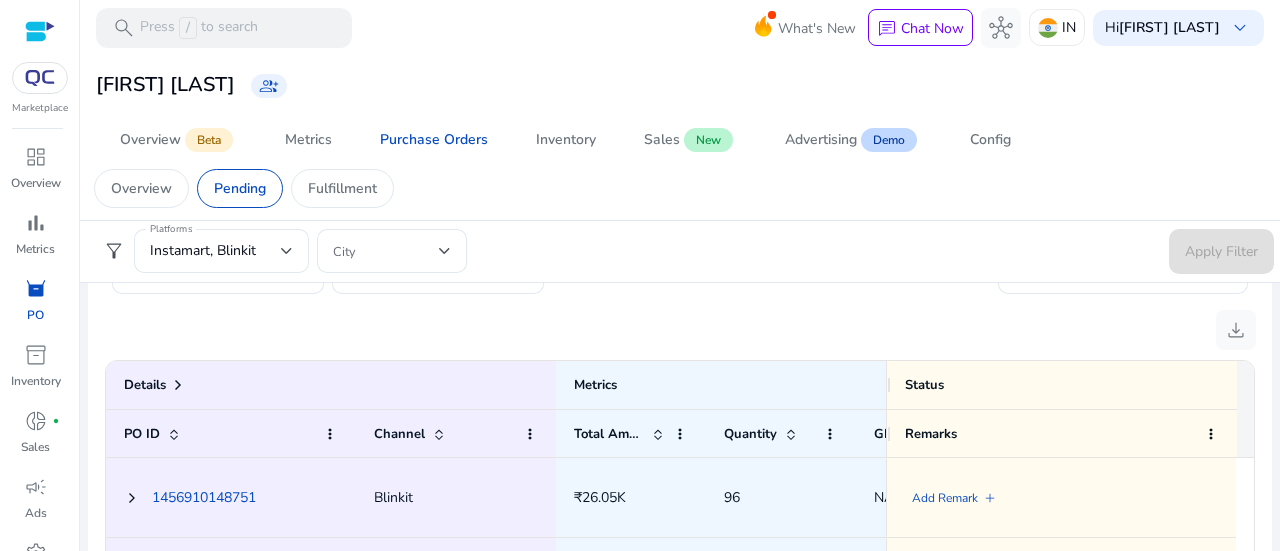 scroll, scrollTop: 1200, scrollLeft: 0, axis: vertical 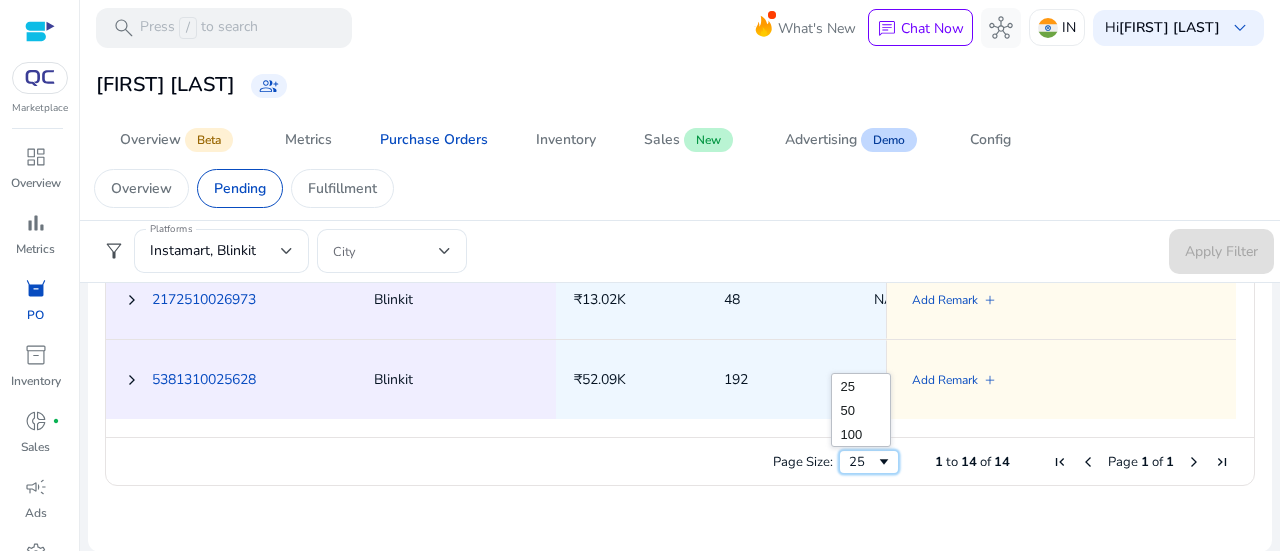 click on "25" at bounding box center [862, 462] 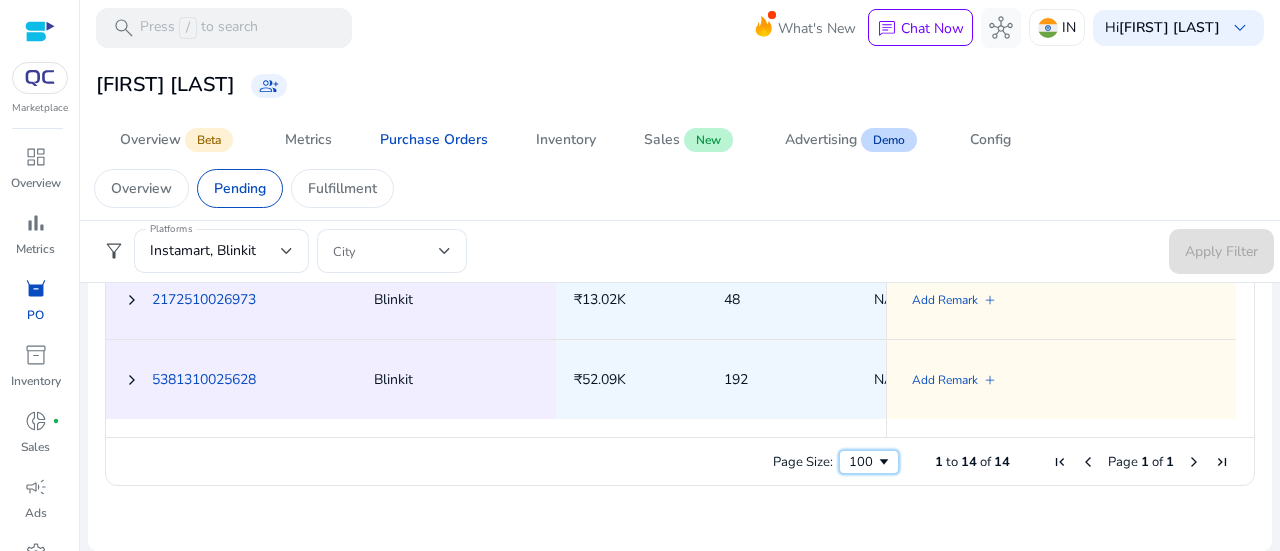 scroll, scrollTop: 504, scrollLeft: 0, axis: vertical 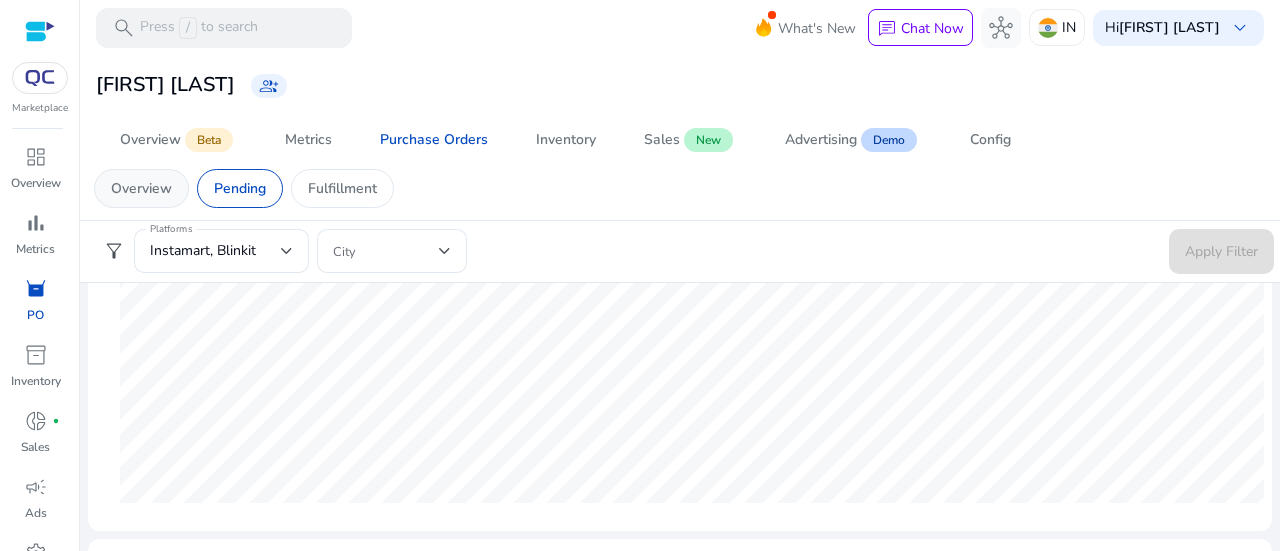 click on "Overview" 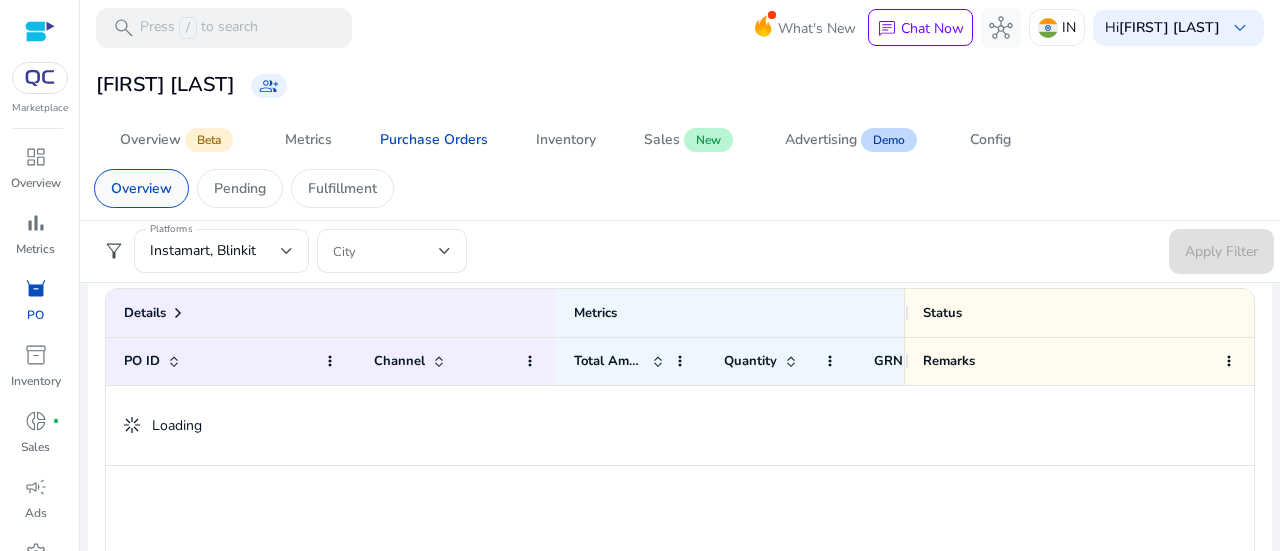scroll, scrollTop: 0, scrollLeft: 0, axis: both 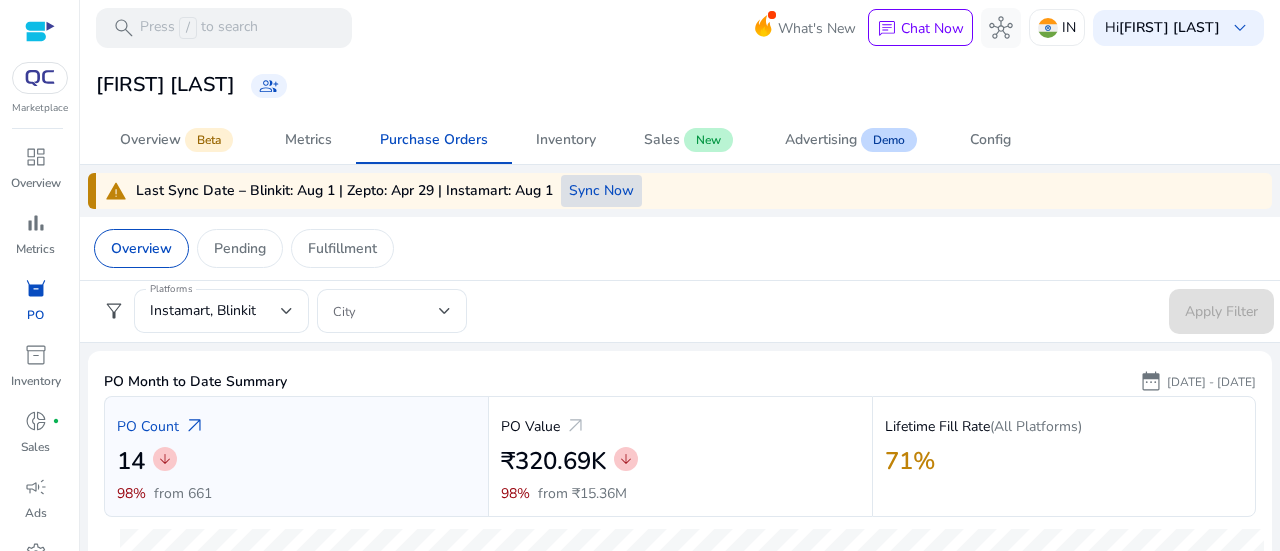 click on "Sync Now" at bounding box center [601, 190] 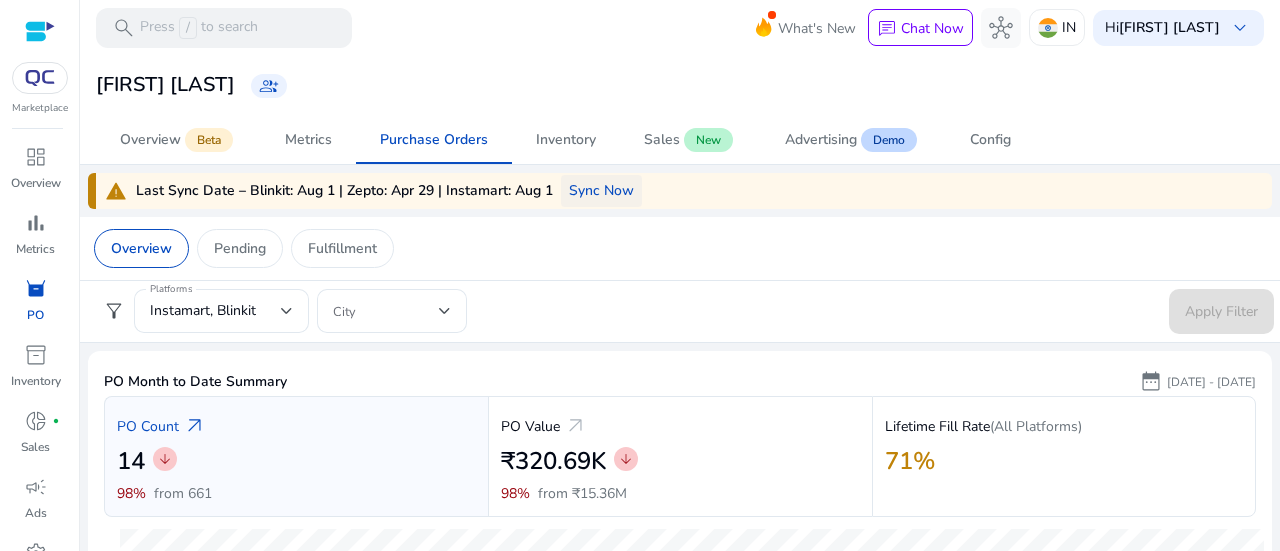 click on "Sync Now" at bounding box center (601, 190) 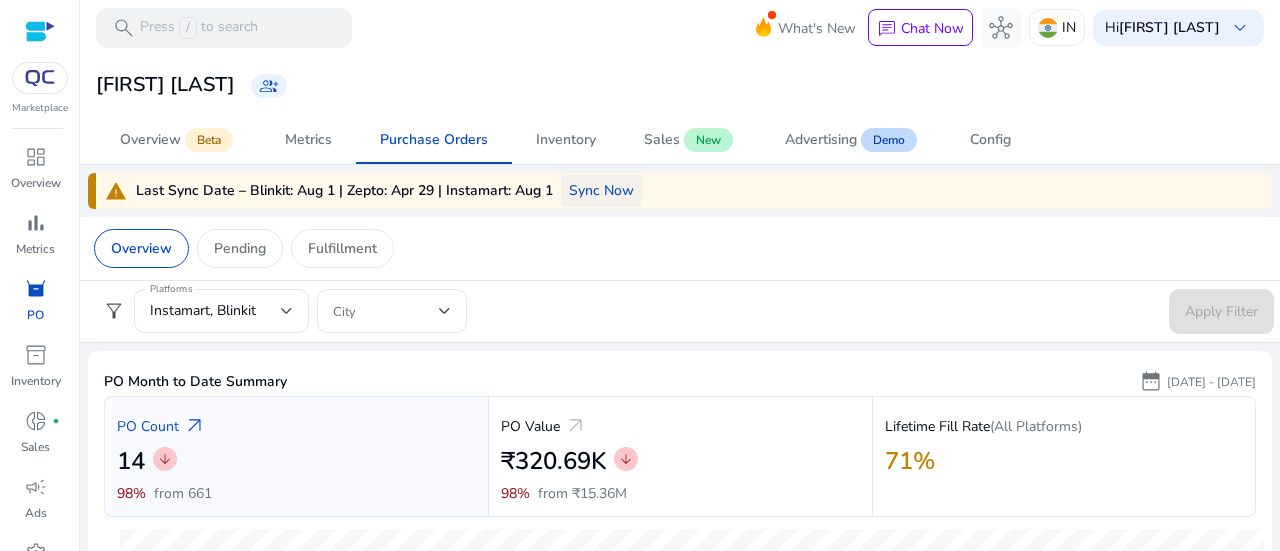 click on "Sync Now" at bounding box center (601, 190) 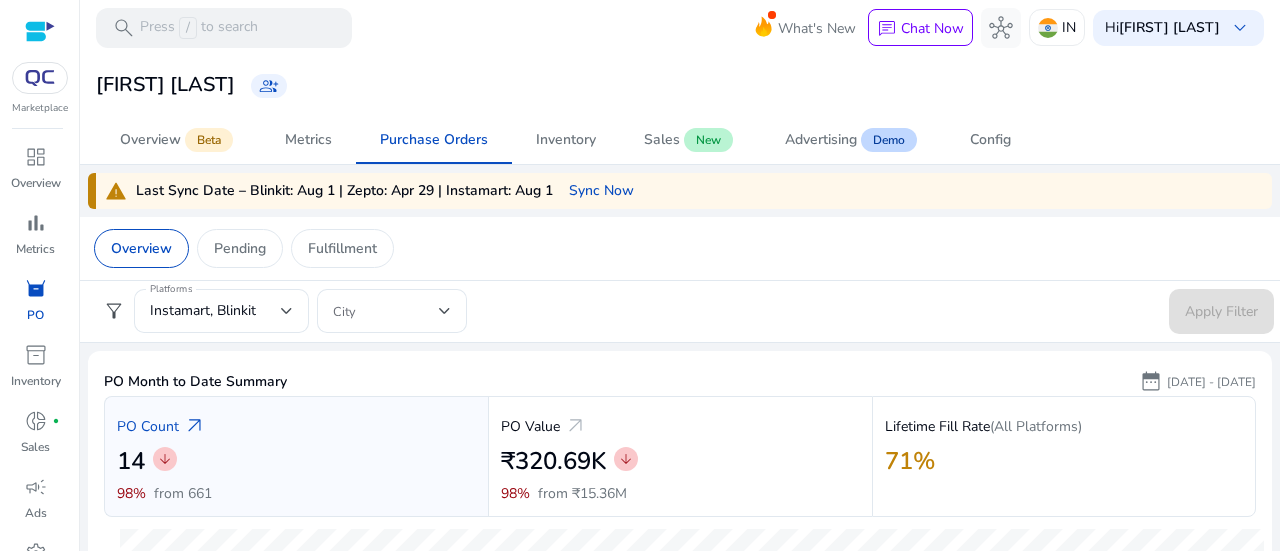 click on "Overview  Beta  Metrics   Purchase Orders   Inventory   Sales  New  Advertising  Demo  Config" 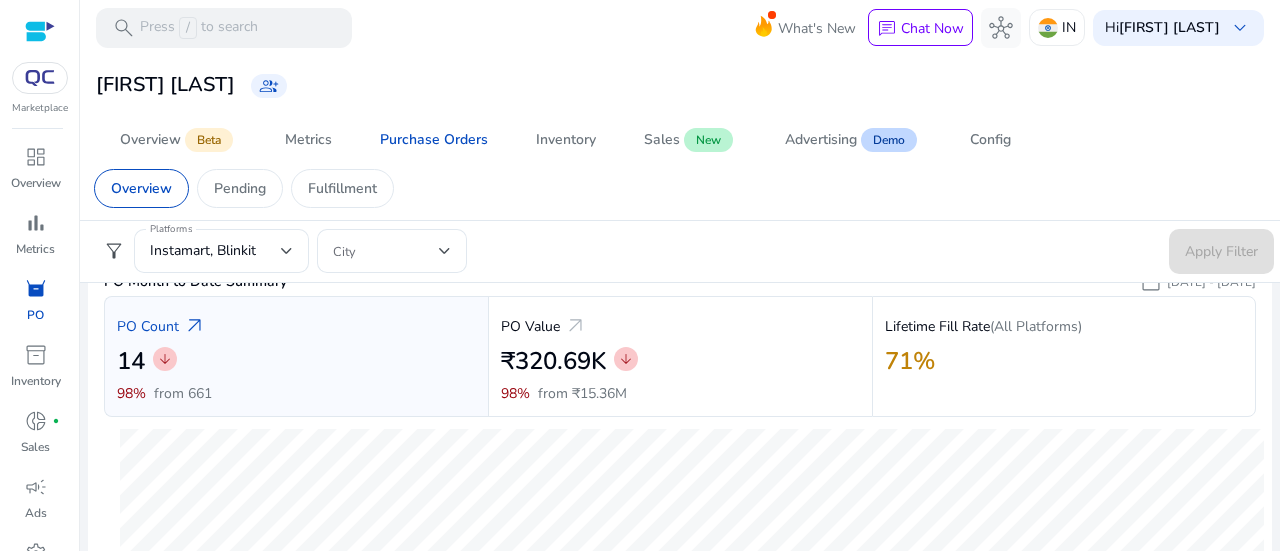 scroll, scrollTop: 0, scrollLeft: 0, axis: both 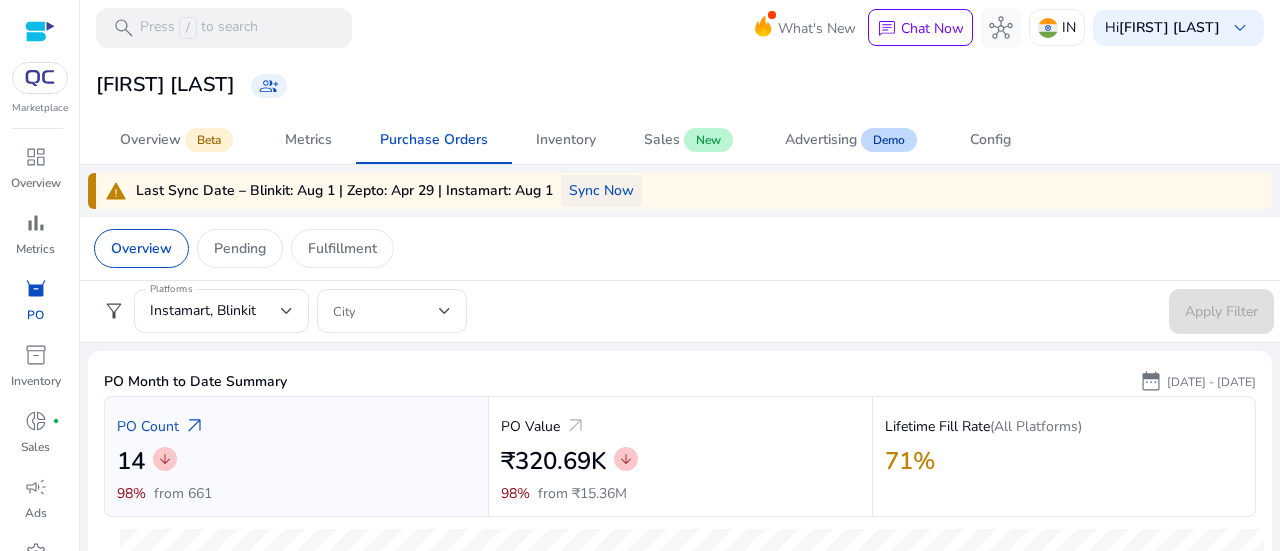 click on "Sync Now" at bounding box center [601, 190] 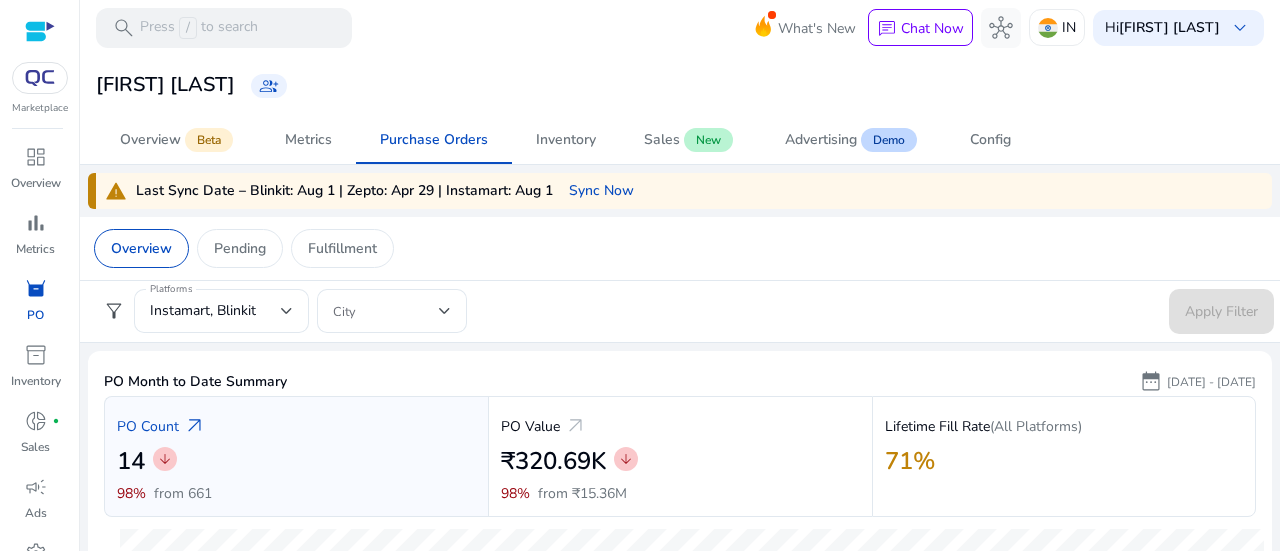 click on "Viren Arora   group_add" 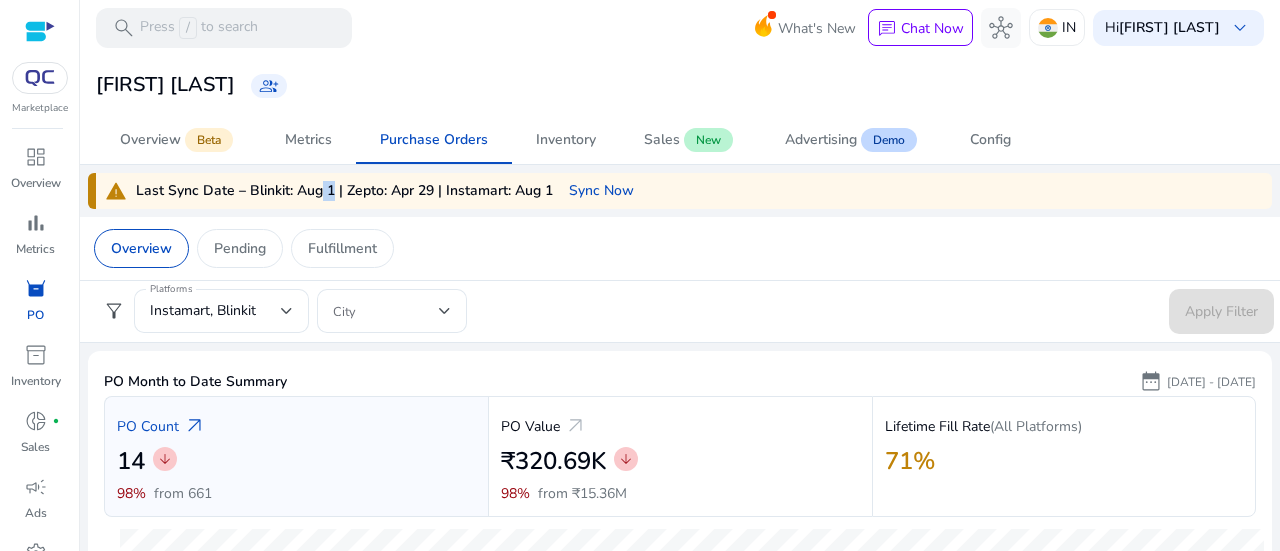 drag, startPoint x: 311, startPoint y: 196, endPoint x: 326, endPoint y: 196, distance: 15 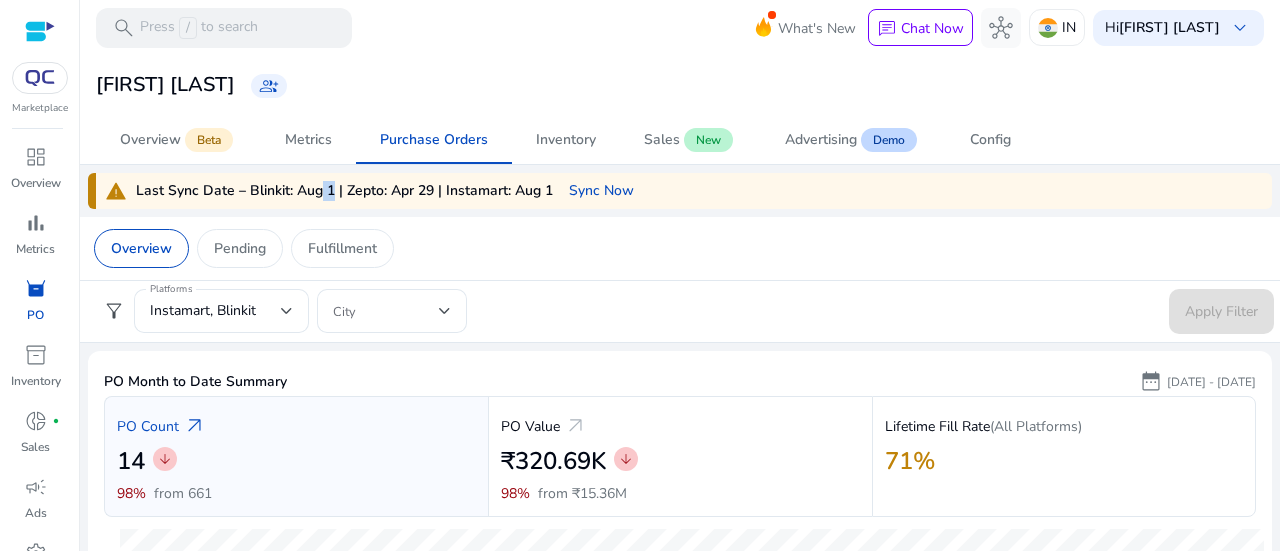 click on "Last Sync Date – Blinkit: Aug 1 | Zepto: Apr 29 | Instamart: Aug 1" at bounding box center (344, 191) 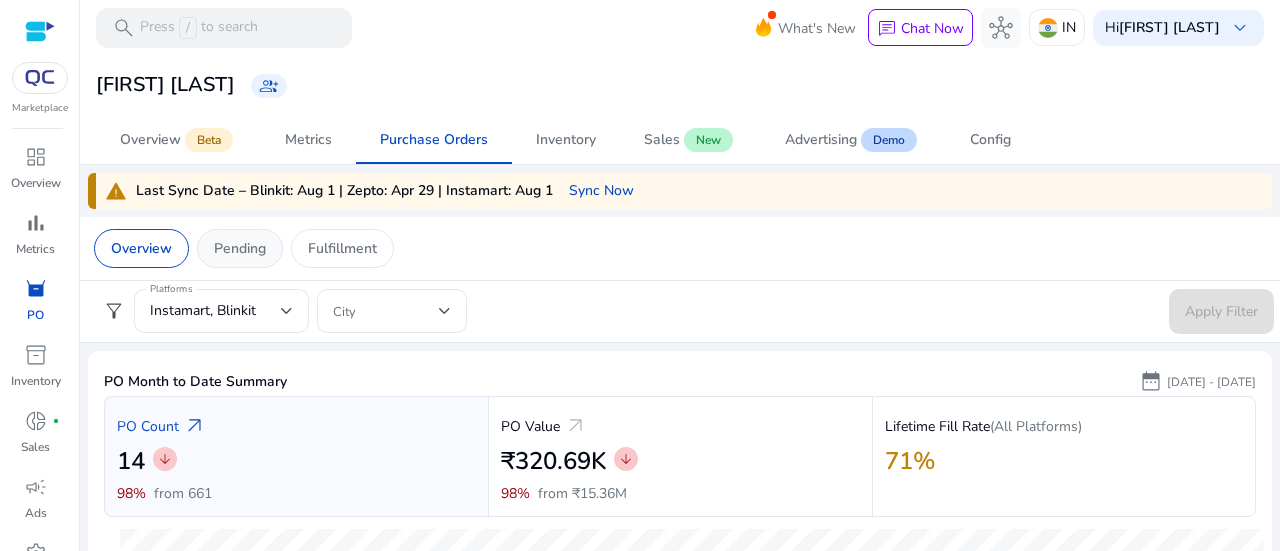 click on "Pending" 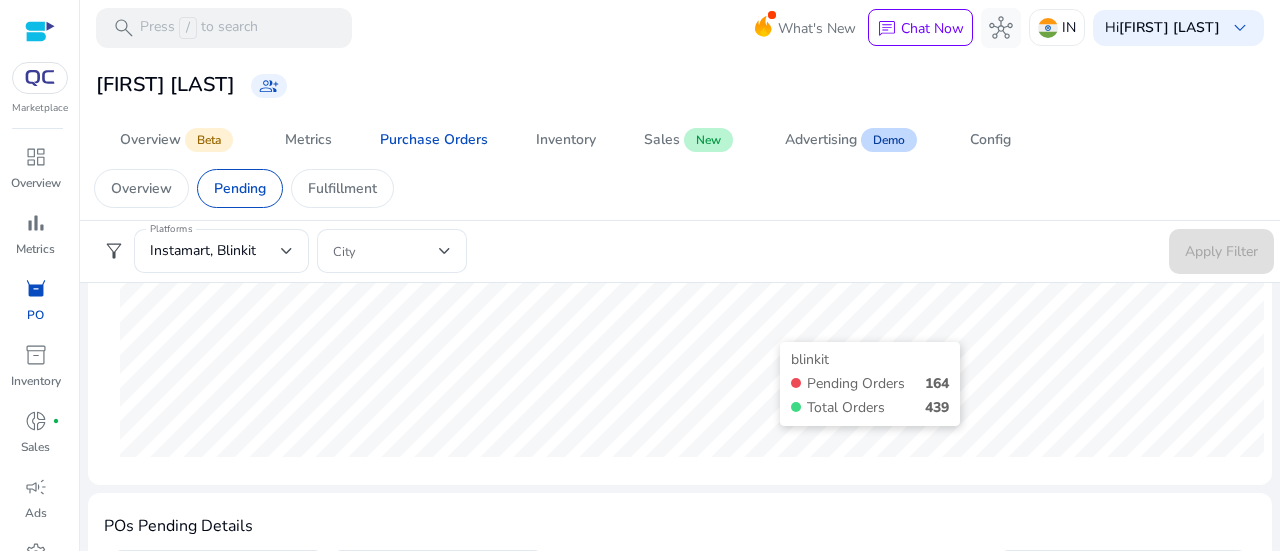 scroll, scrollTop: 900, scrollLeft: 0, axis: vertical 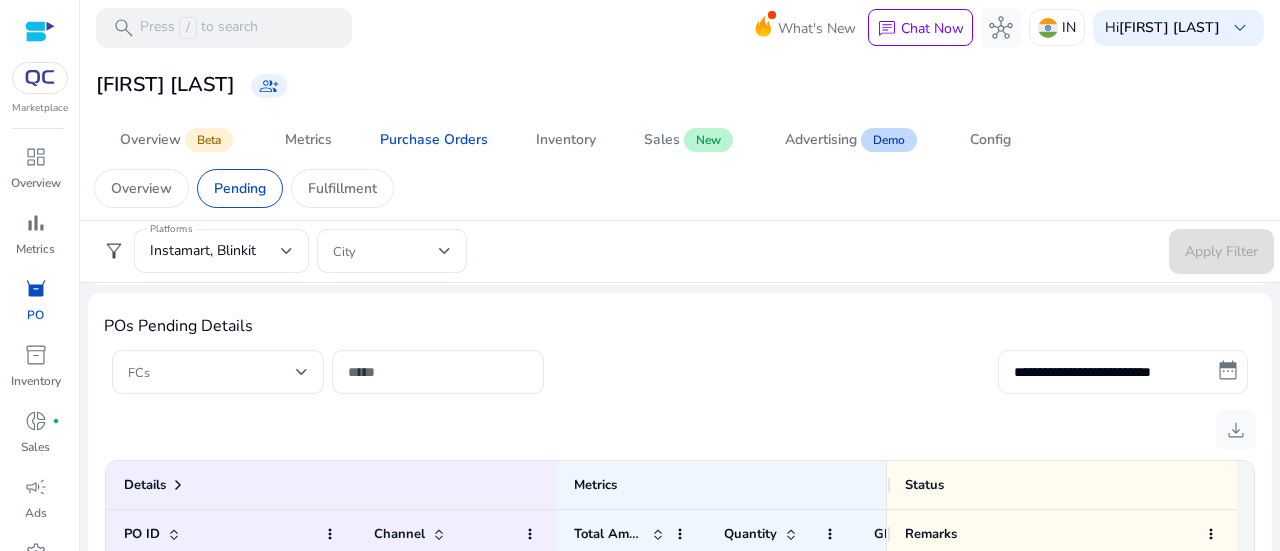 click on "**********" at bounding box center (1123, 372) 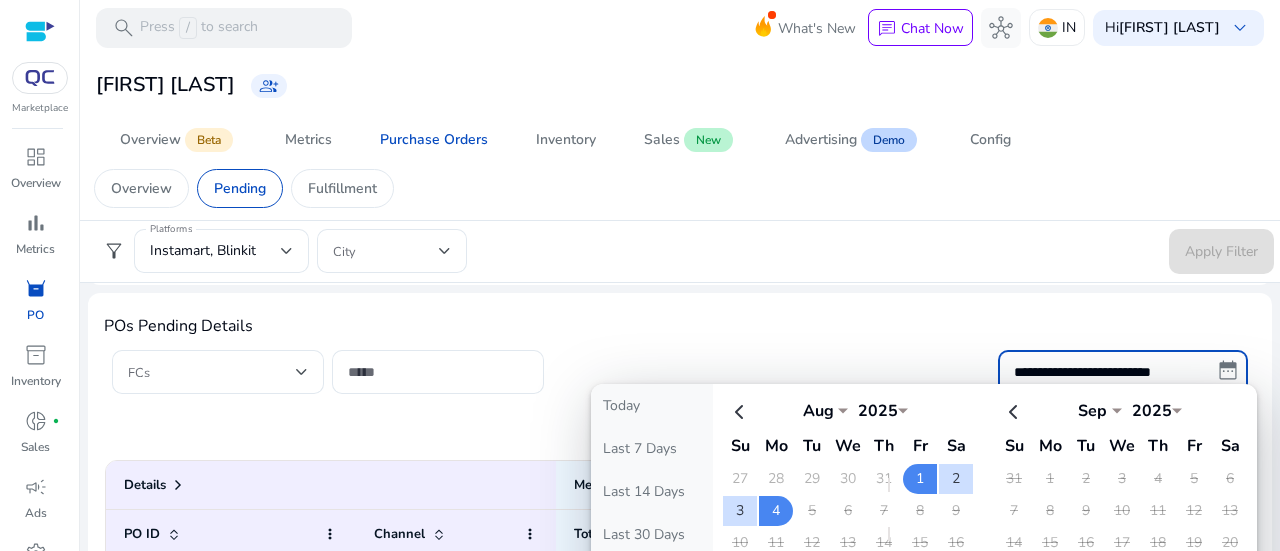 scroll, scrollTop: 1100, scrollLeft: 0, axis: vertical 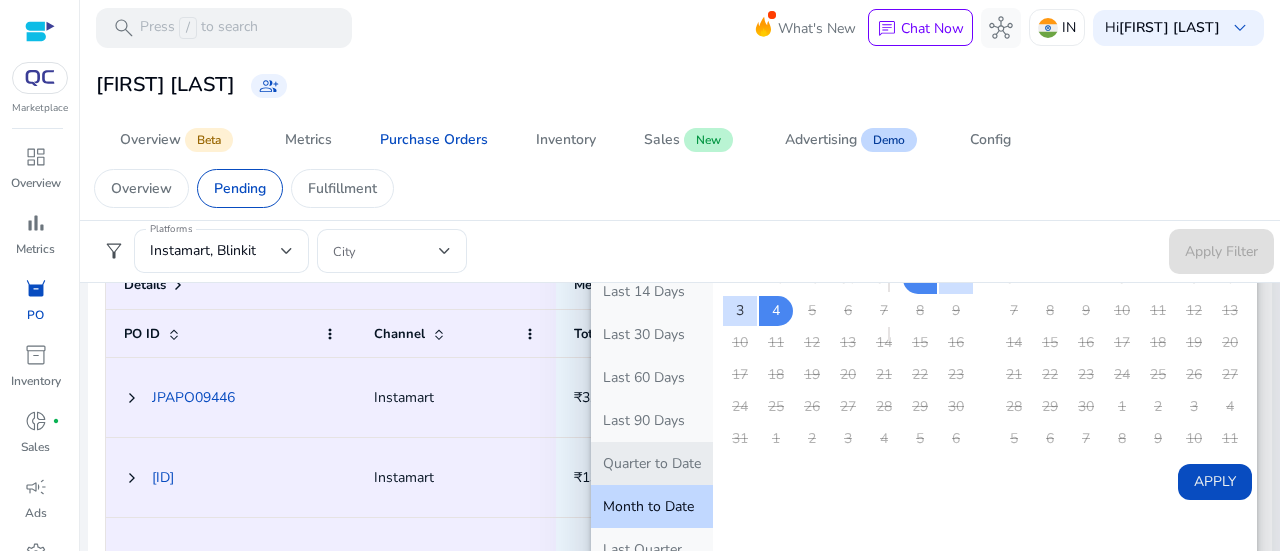 click on "Quarter to Date" 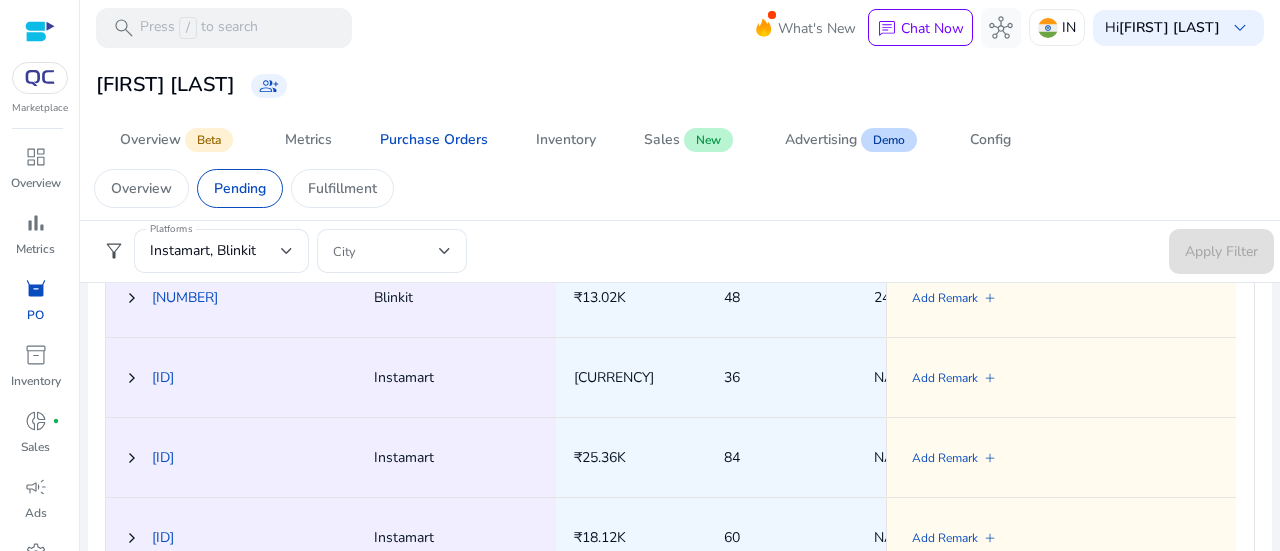 scroll, scrollTop: 1000, scrollLeft: 0, axis: vertical 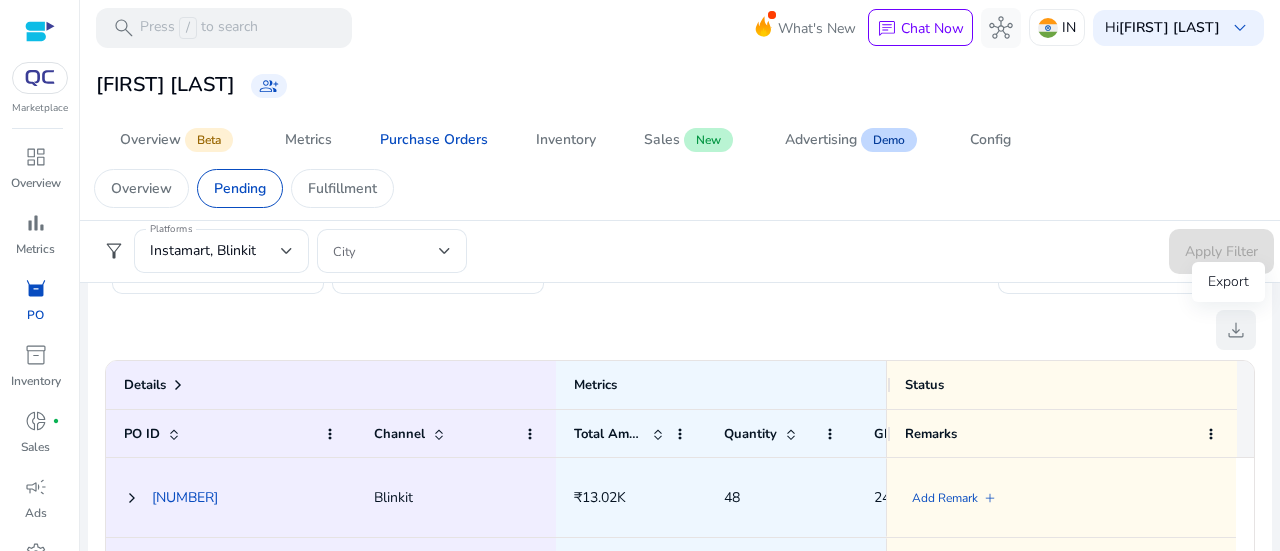 click on "download" 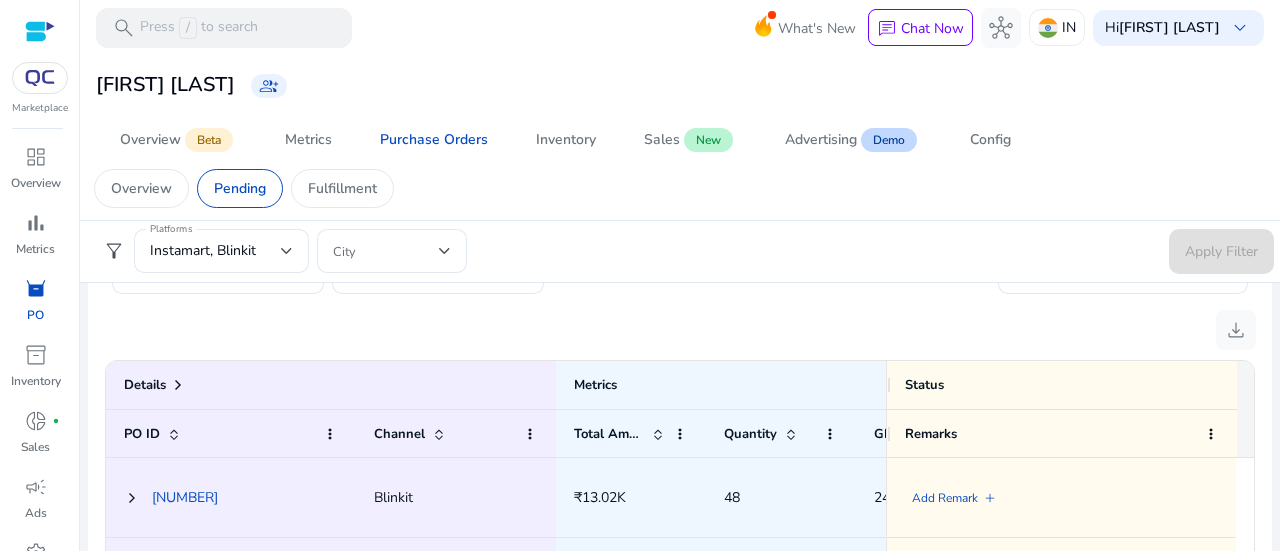 scroll, scrollTop: 1300, scrollLeft: 0, axis: vertical 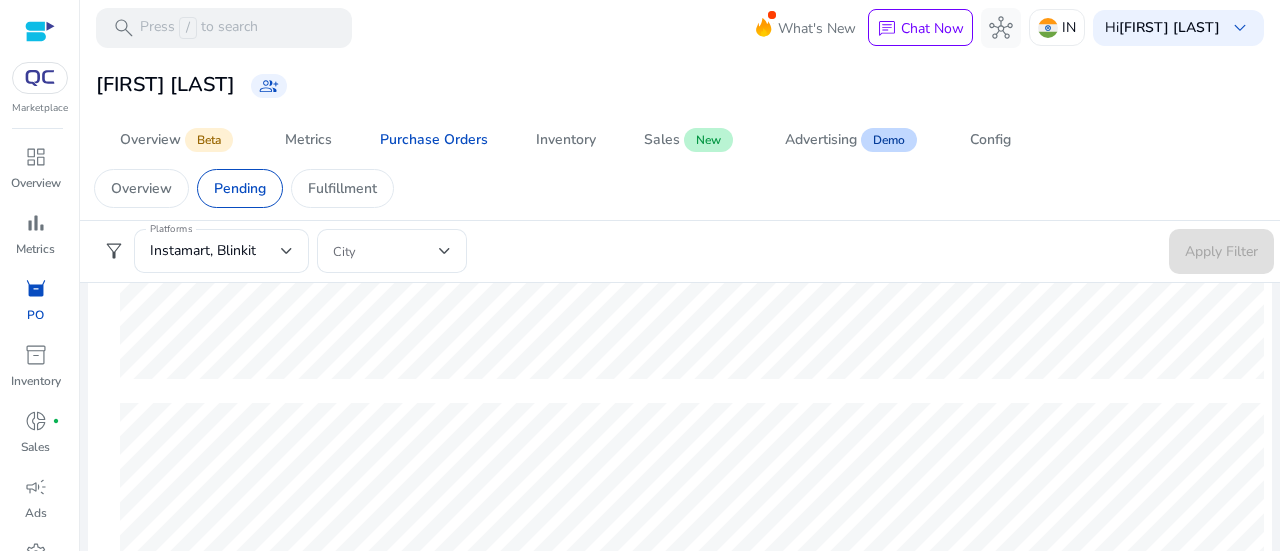 drag, startPoint x: 330, startPoint y: 203, endPoint x: 404, endPoint y: 208, distance: 74.168724 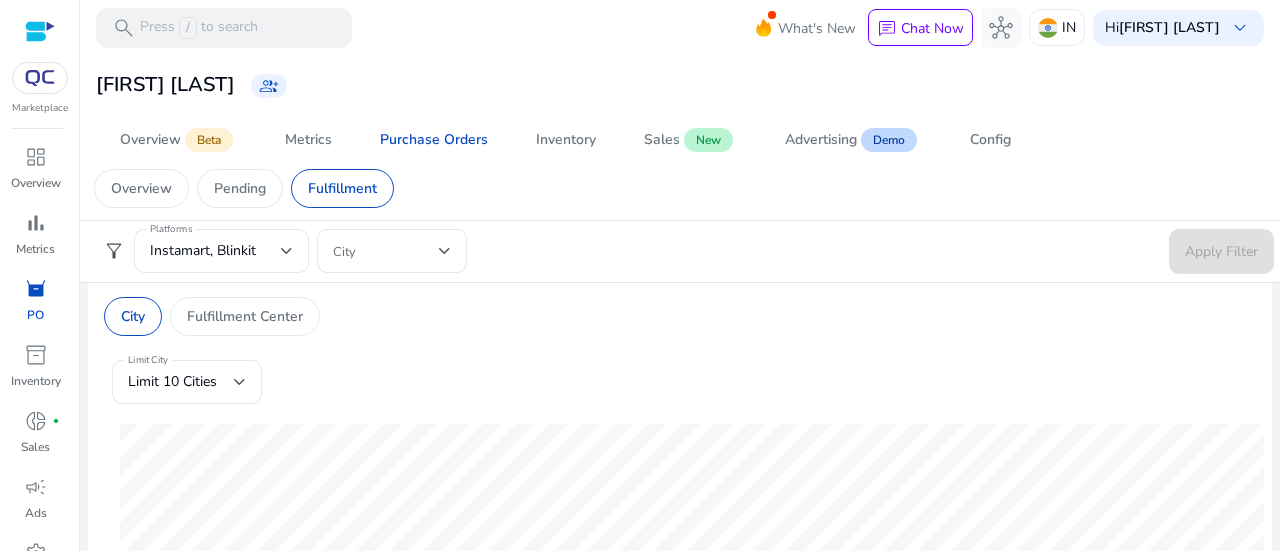scroll, scrollTop: 300, scrollLeft: 0, axis: vertical 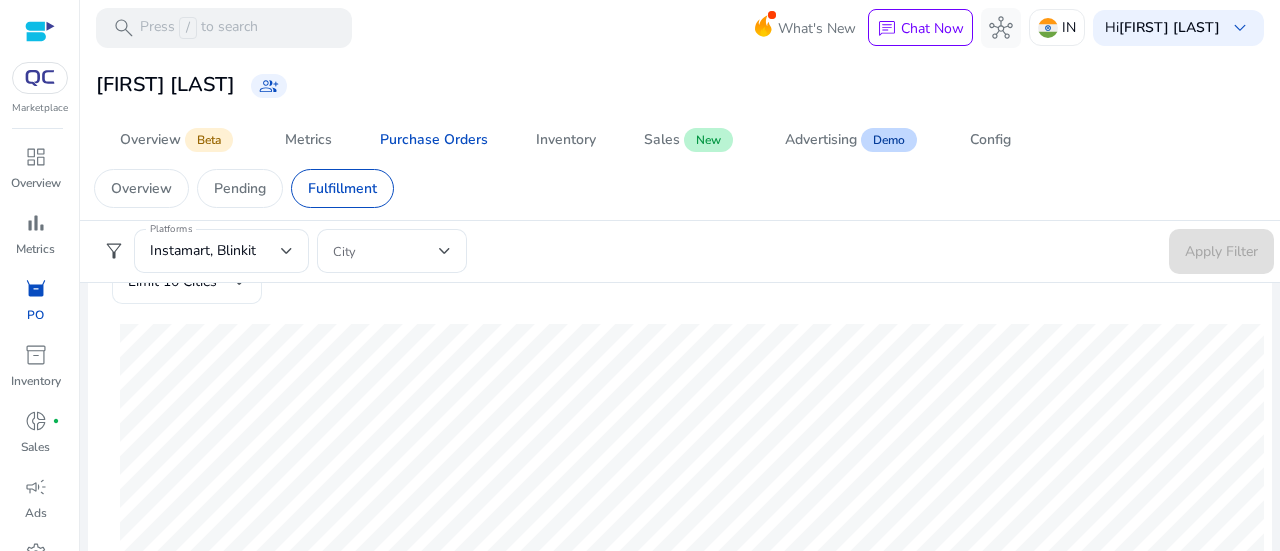 click on "Limit 10 Cities" at bounding box center (172, 281) 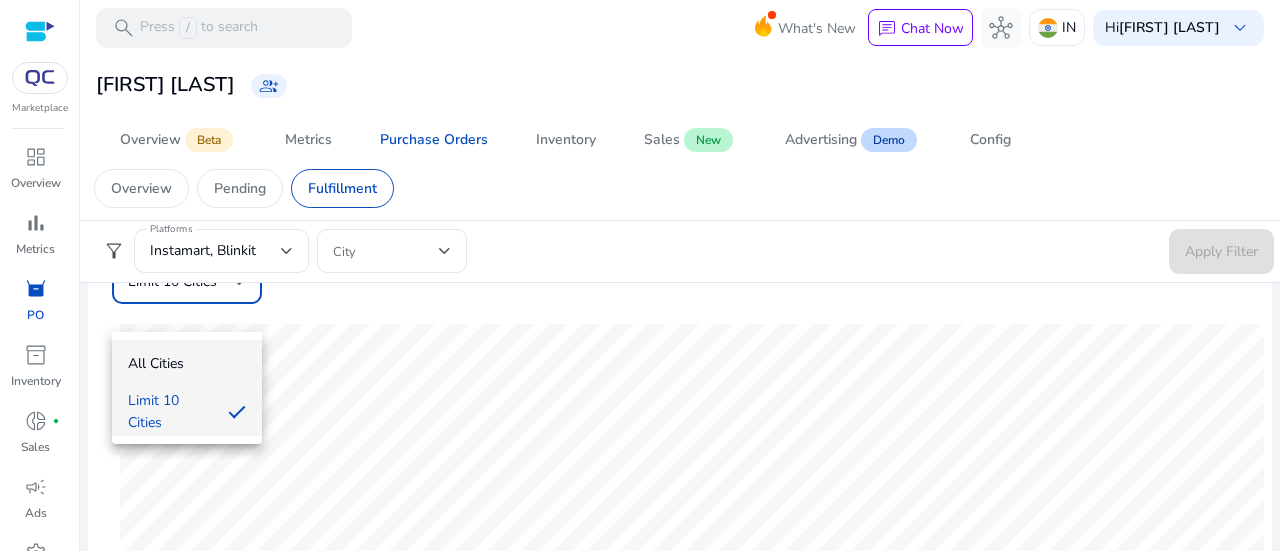 click on "All Cities" at bounding box center [187, 364] 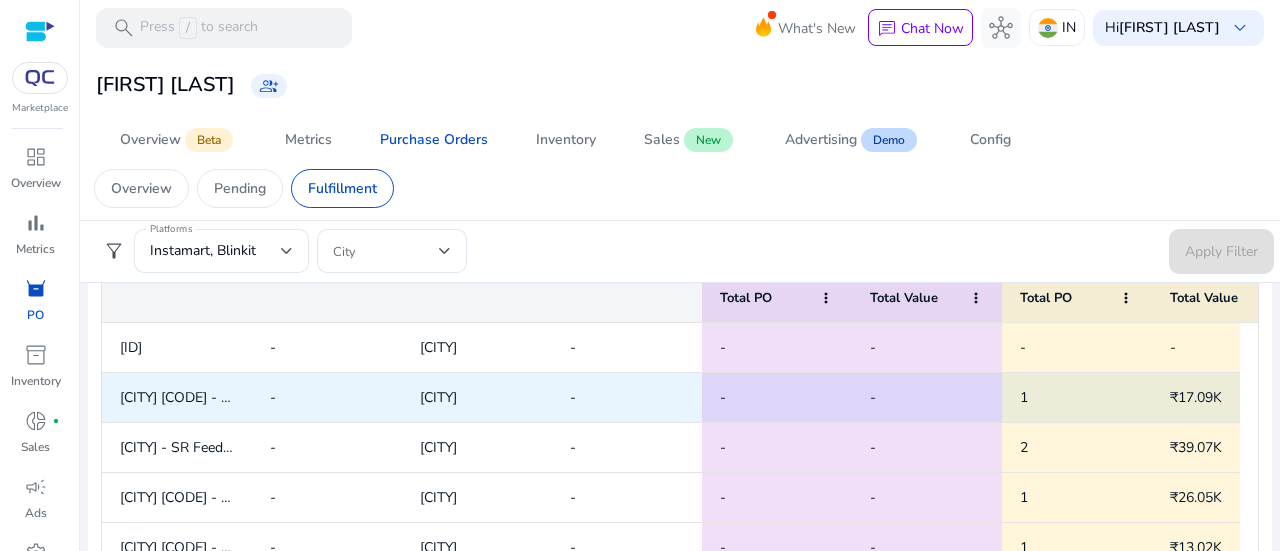 scroll, scrollTop: 1100, scrollLeft: 0, axis: vertical 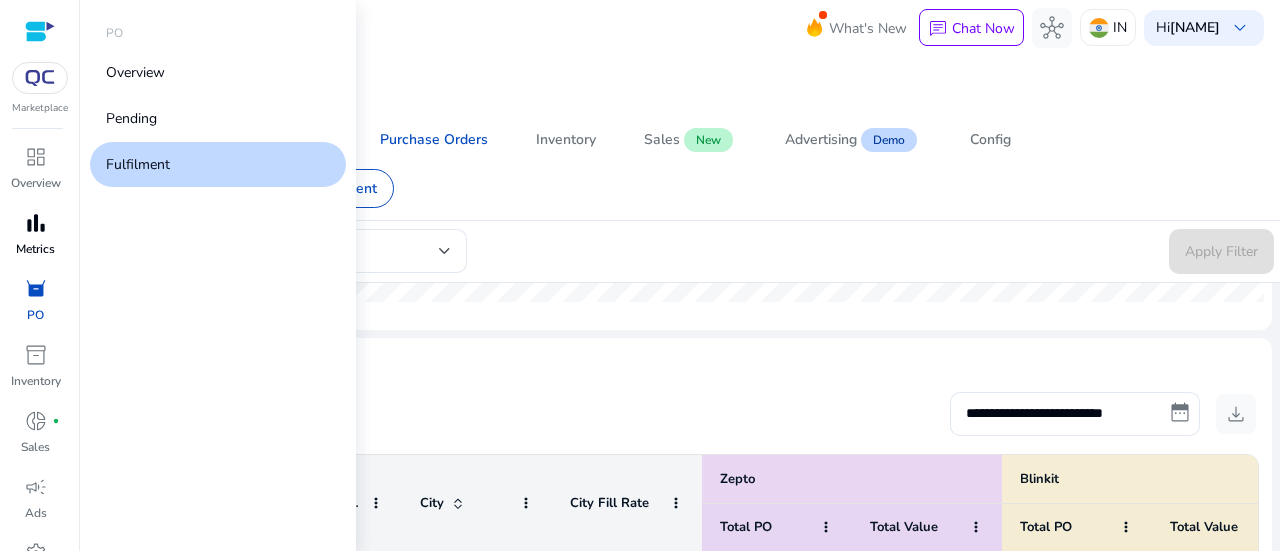 click on "bar_chart" at bounding box center [36, 223] 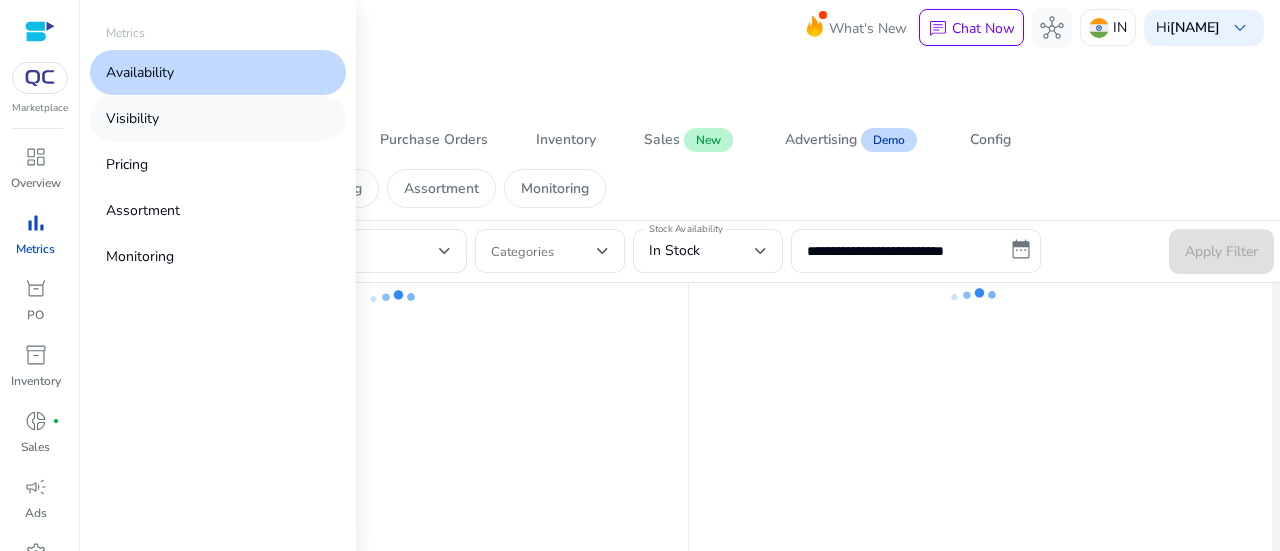 scroll, scrollTop: 0, scrollLeft: 0, axis: both 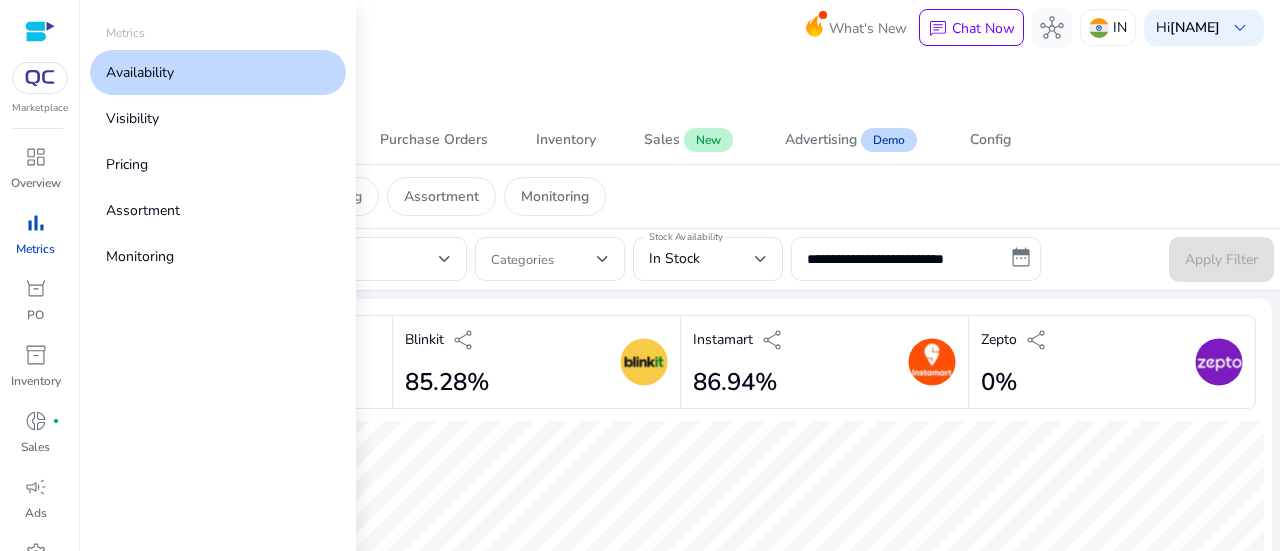 click on "Availability" at bounding box center (140, 72) 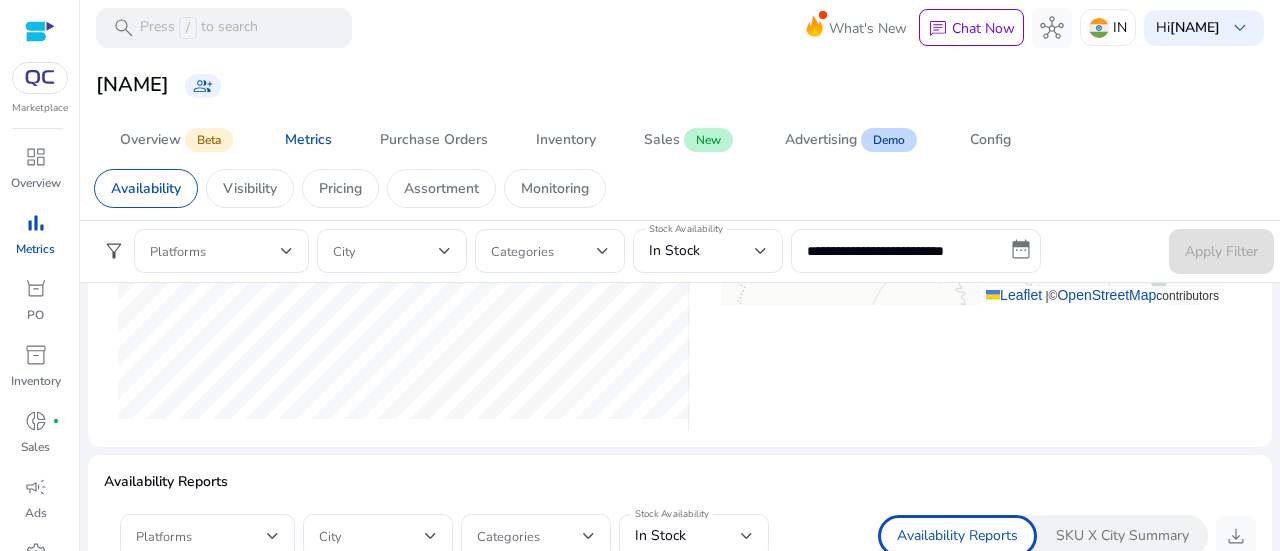 scroll, scrollTop: 1300, scrollLeft: 0, axis: vertical 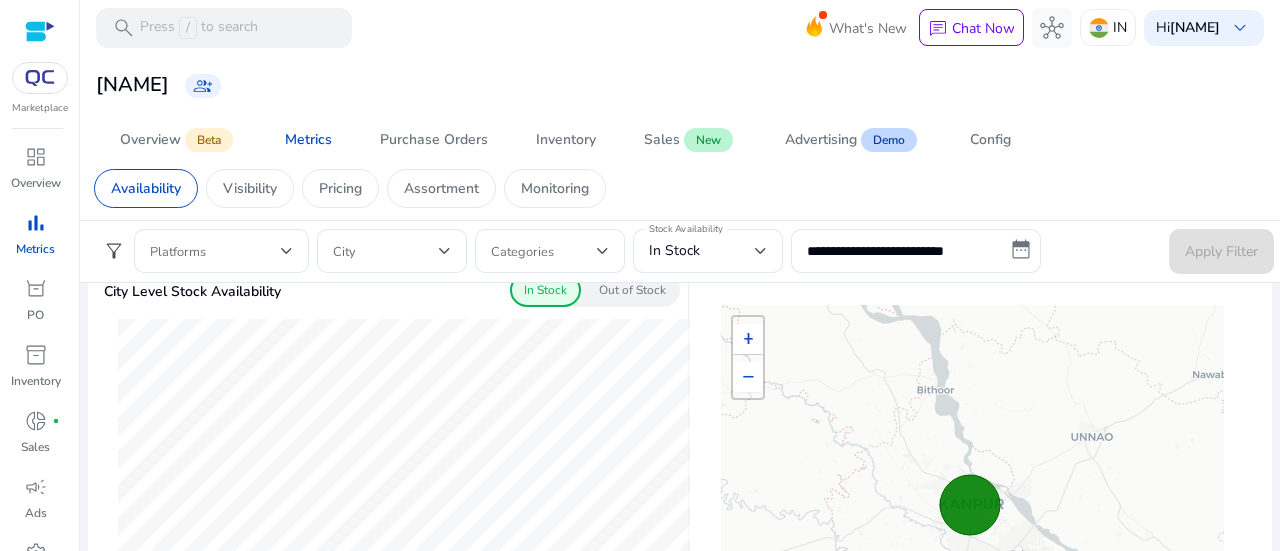 click on "Out of Stock" 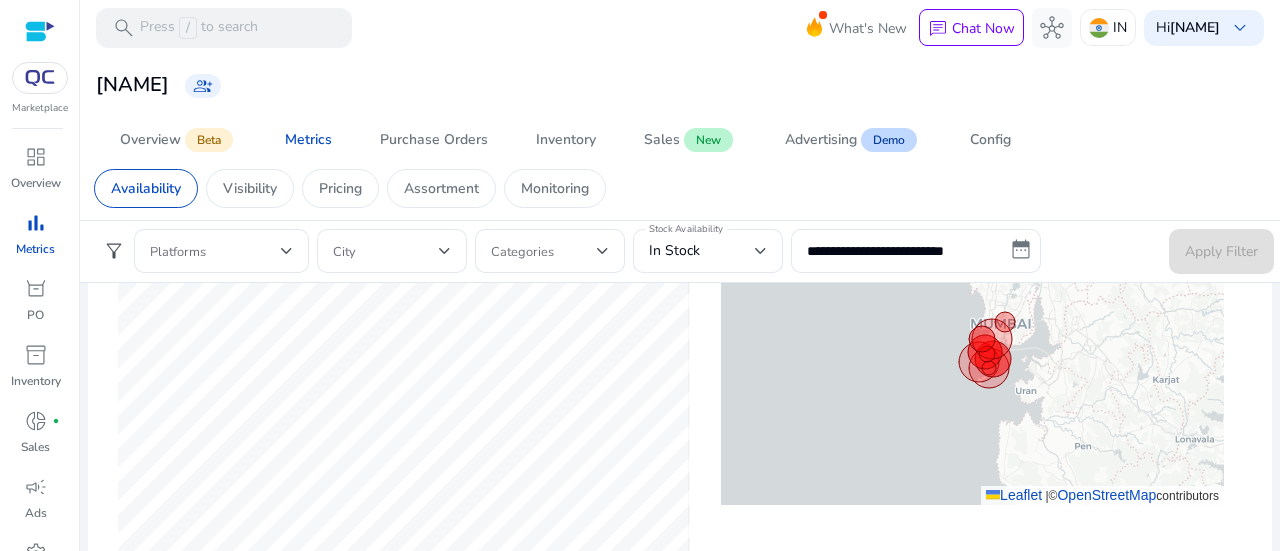 scroll, scrollTop: 1000, scrollLeft: 0, axis: vertical 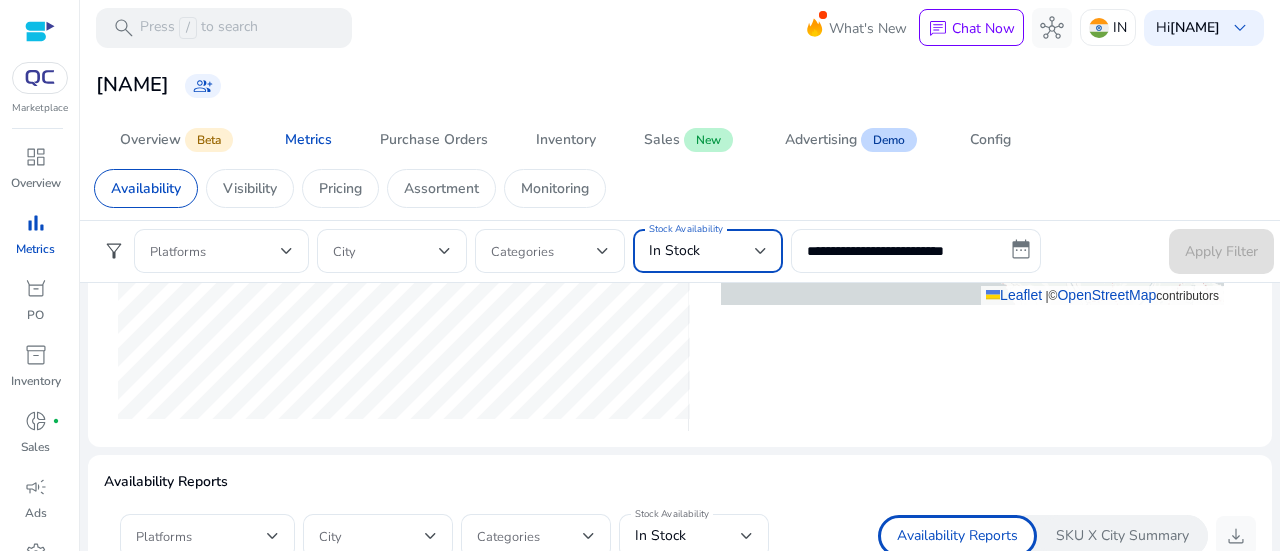 click on "In Stock" at bounding box center [674, 250] 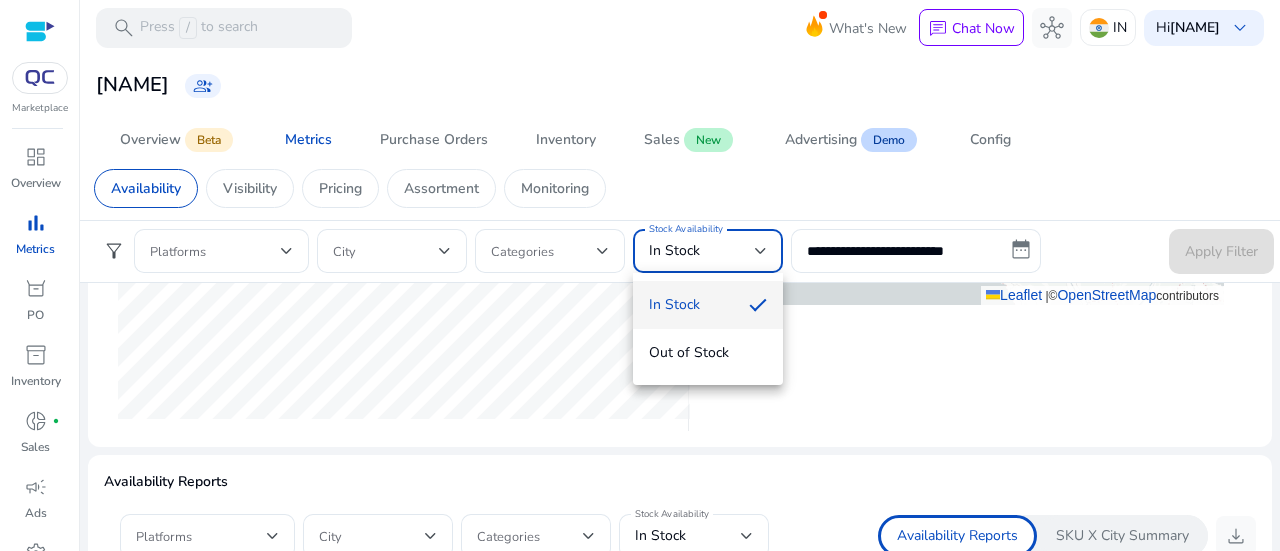 click at bounding box center (640, 275) 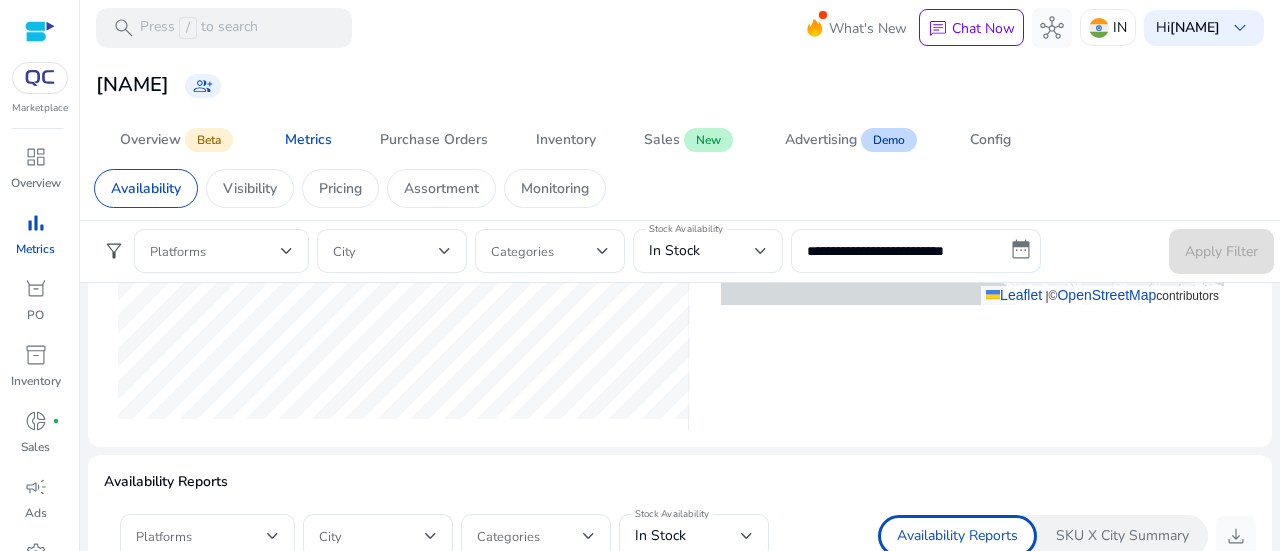 scroll, scrollTop: 800, scrollLeft: 0, axis: vertical 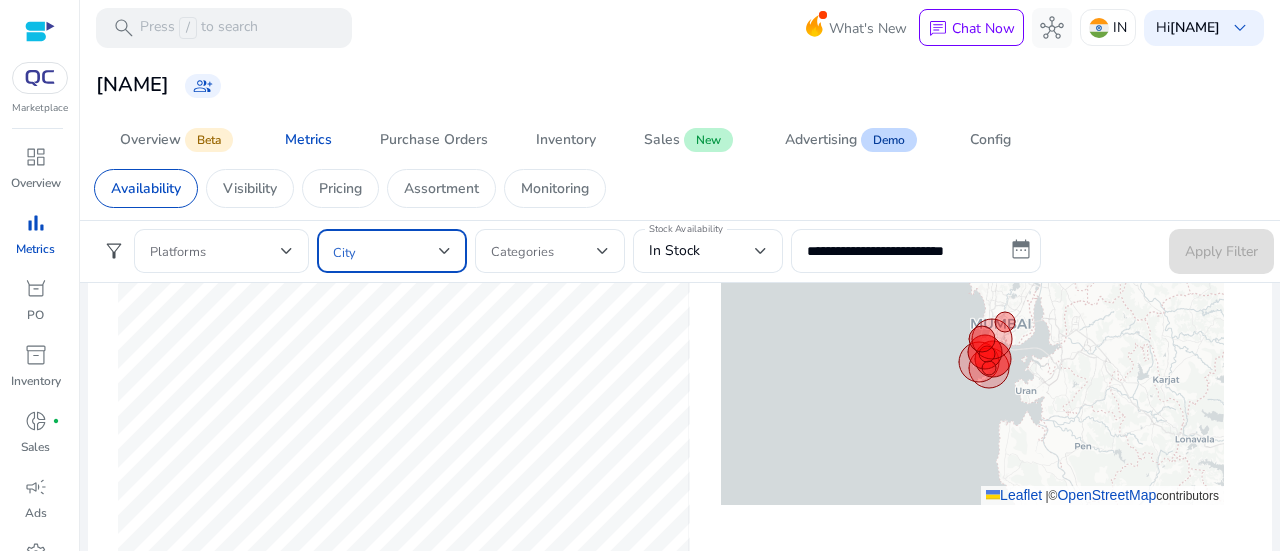 click at bounding box center [386, 251] 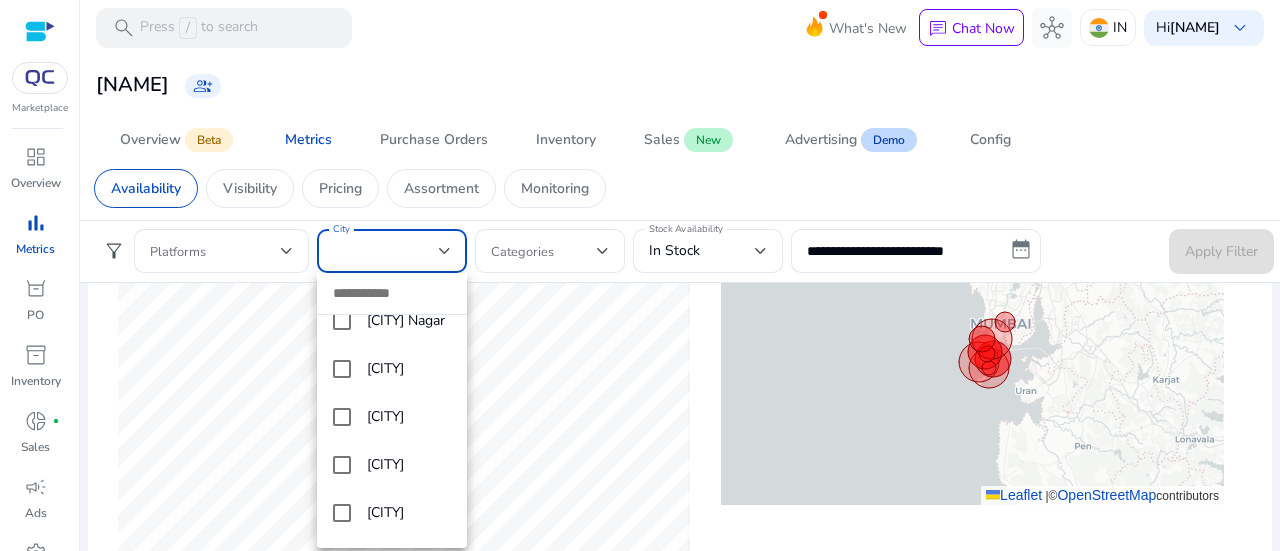 scroll, scrollTop: 100, scrollLeft: 0, axis: vertical 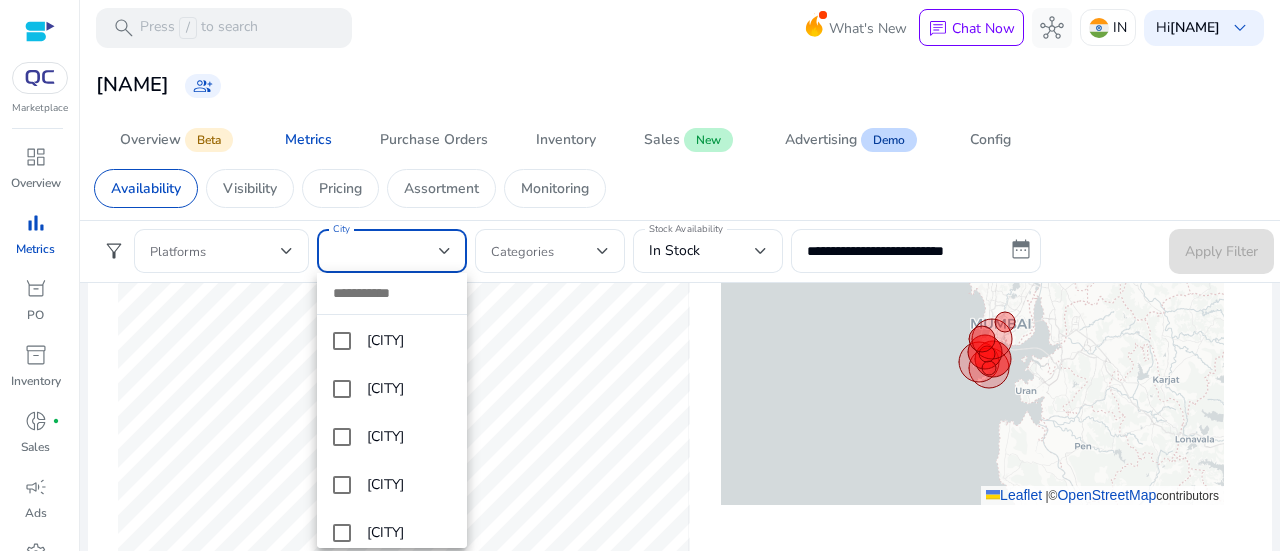 click at bounding box center [640, 275] 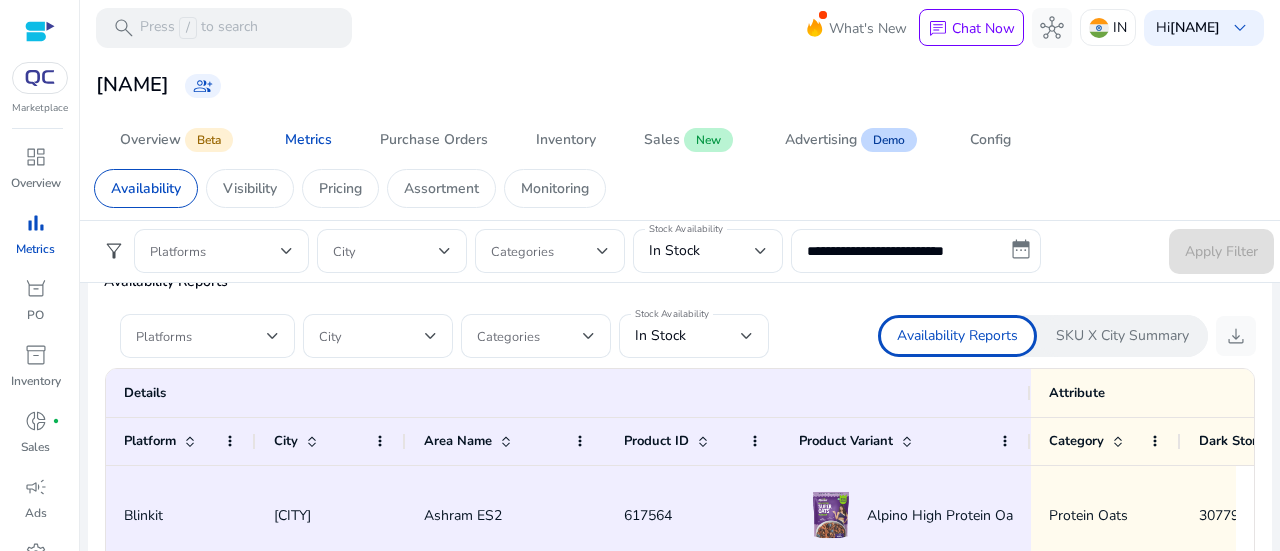 scroll, scrollTop: 1100, scrollLeft: 0, axis: vertical 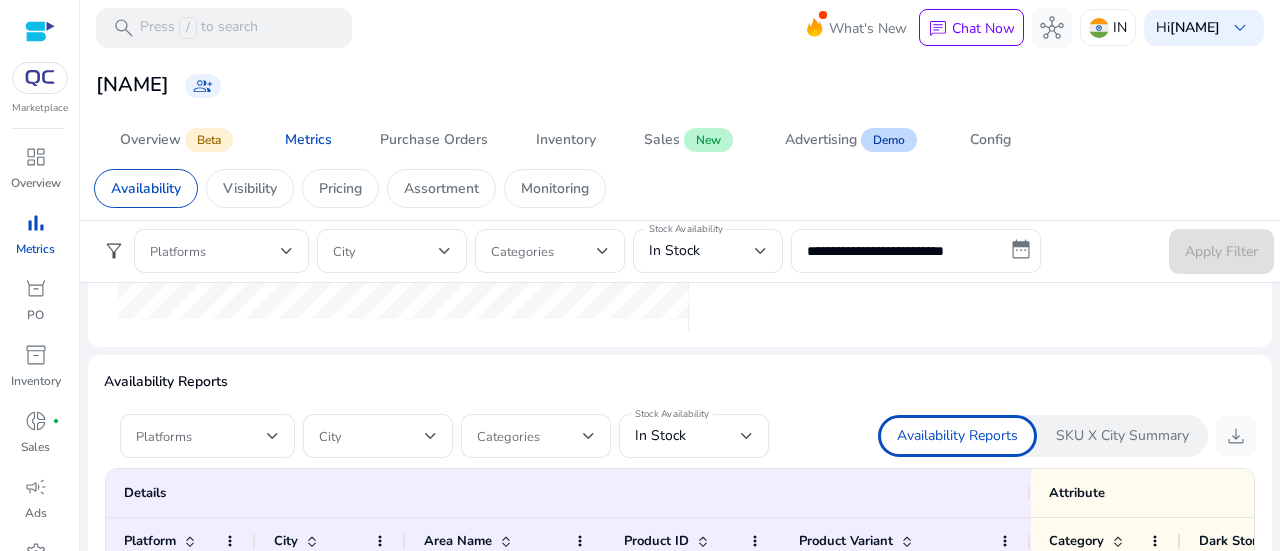 click on "SKU X City Summary" 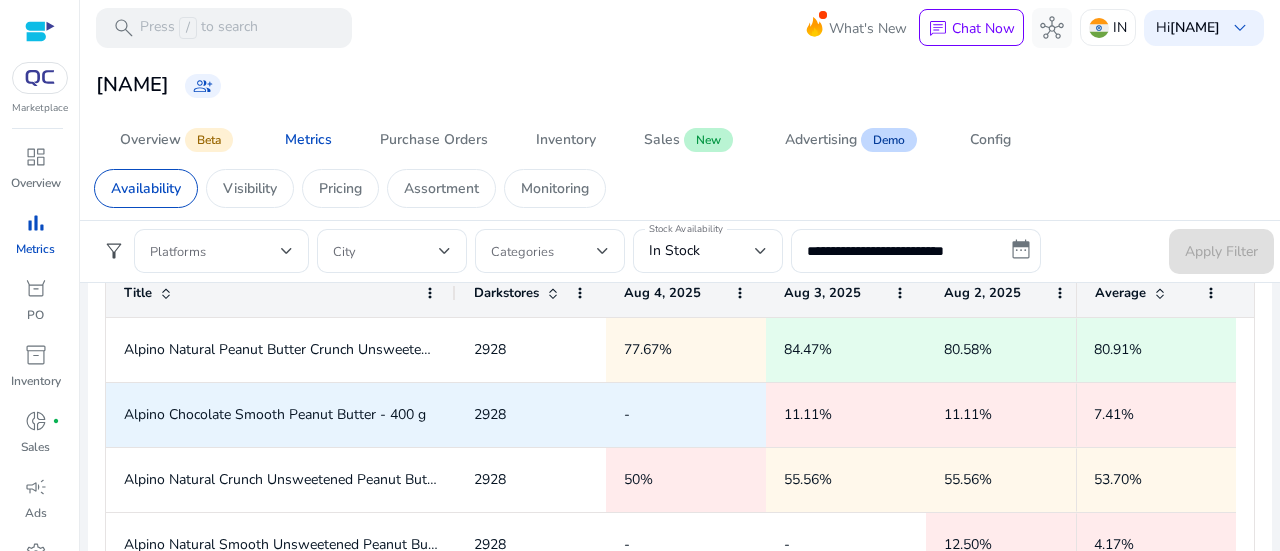 scroll, scrollTop: 1200, scrollLeft: 0, axis: vertical 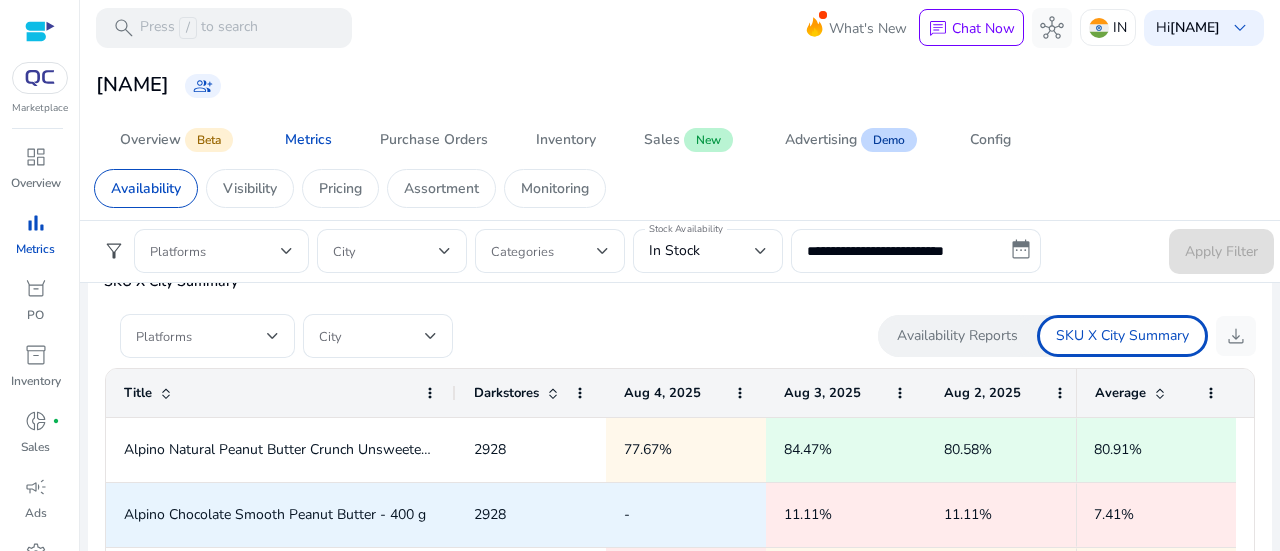 click on "11.11%" 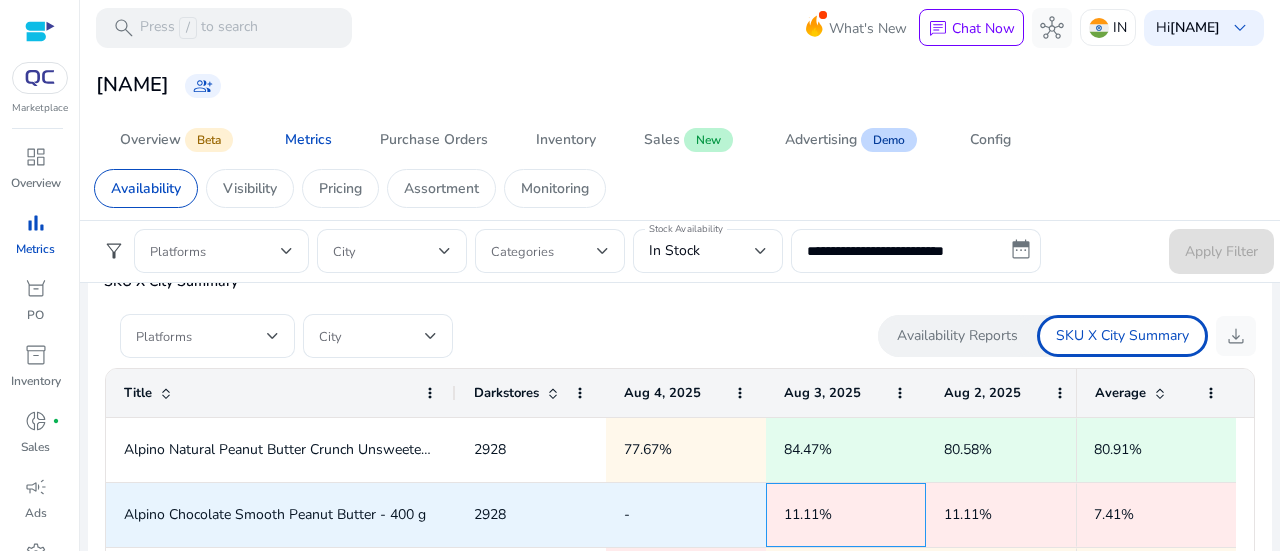 click on "11.11%" 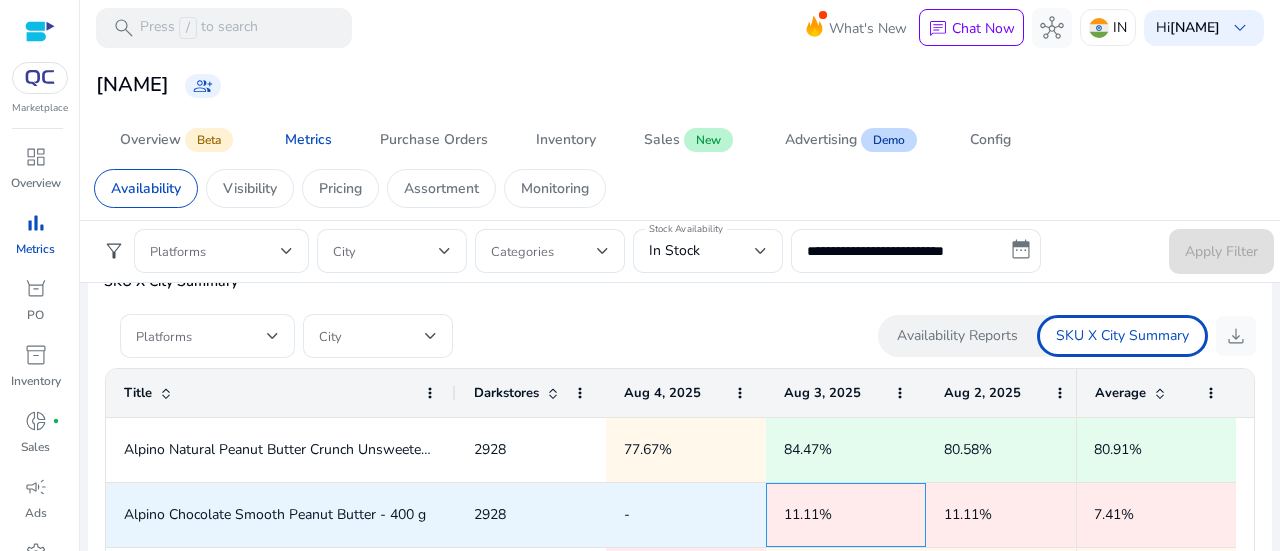 scroll, scrollTop: 100, scrollLeft: 0, axis: vertical 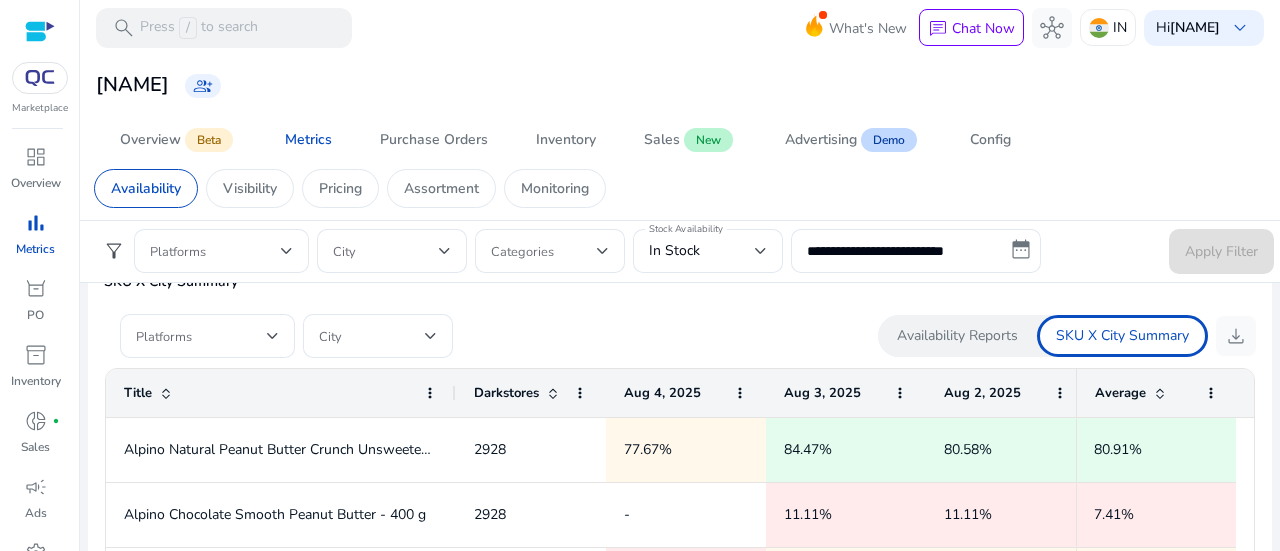 click on "Availability Reports" 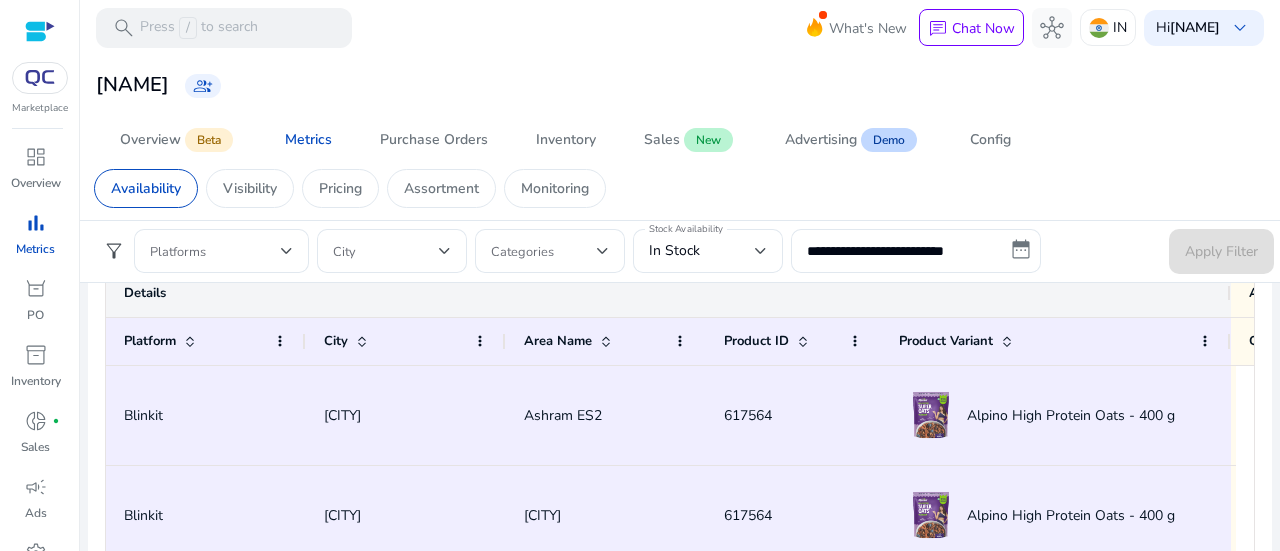 scroll, scrollTop: 1200, scrollLeft: 0, axis: vertical 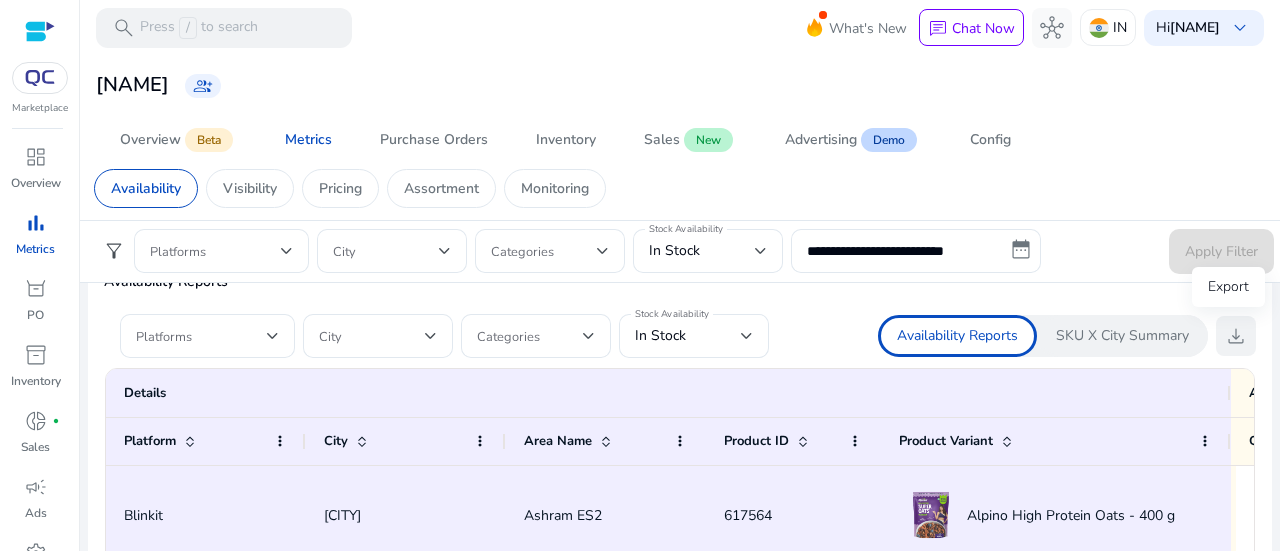click on "download" 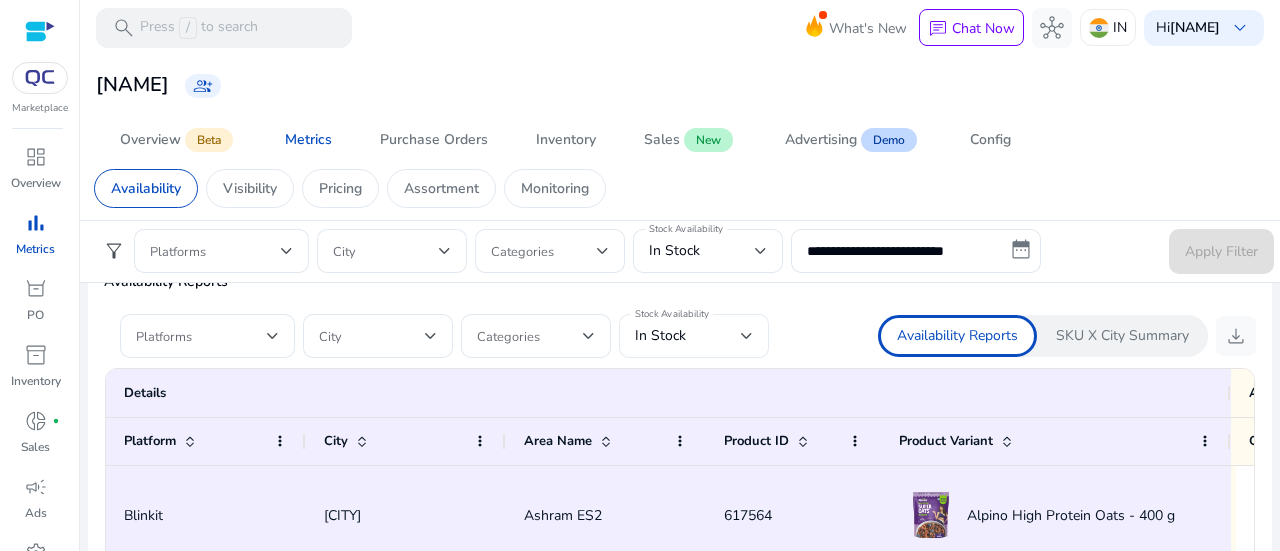 click on "Stock Availability" at bounding box center (672, 314) 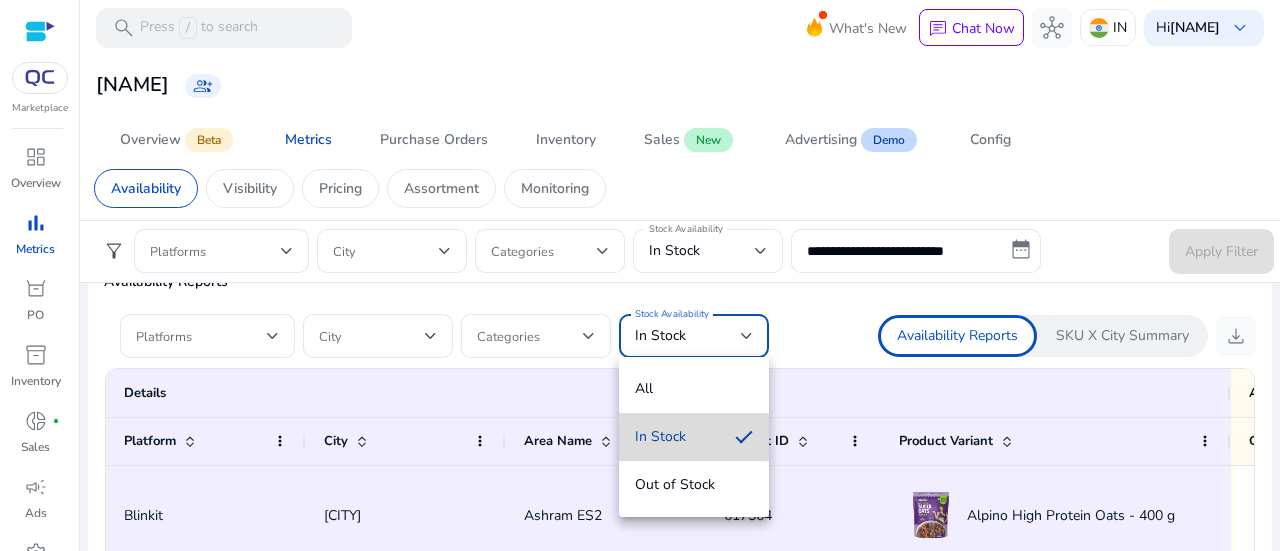 click on "In Stock" at bounding box center (677, 437) 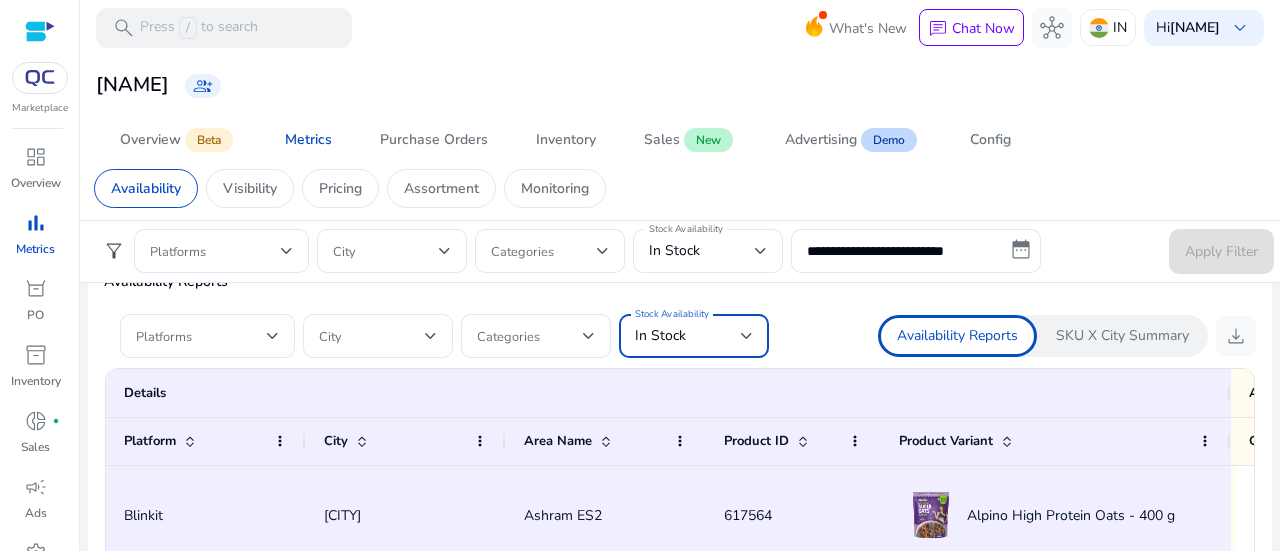 click on "In Stock" at bounding box center [688, 336] 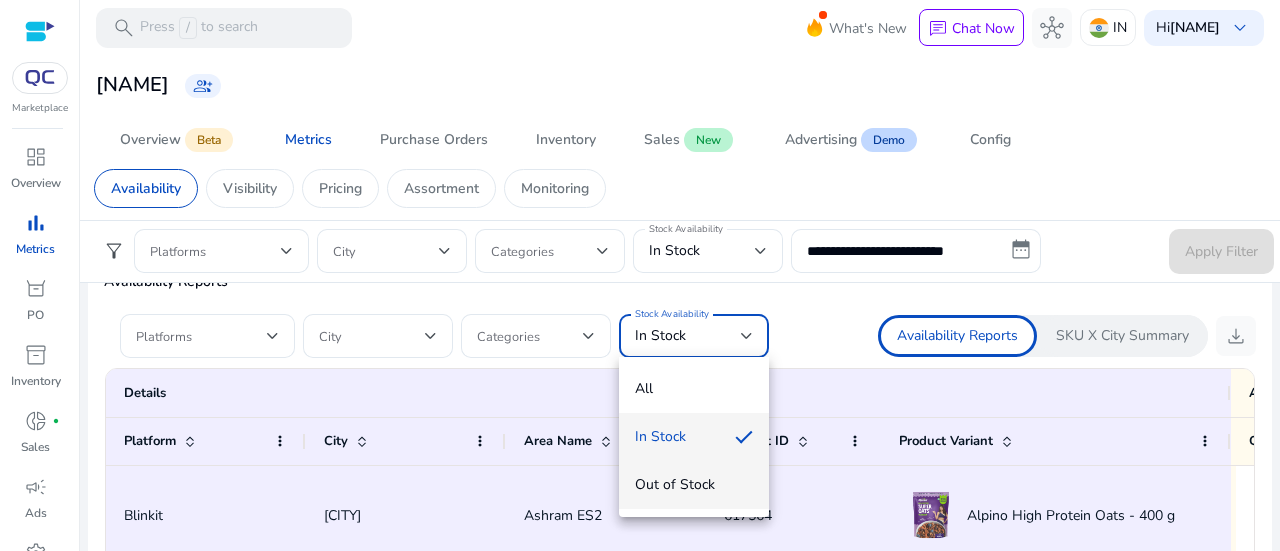 click on "Out of Stock" at bounding box center (694, 485) 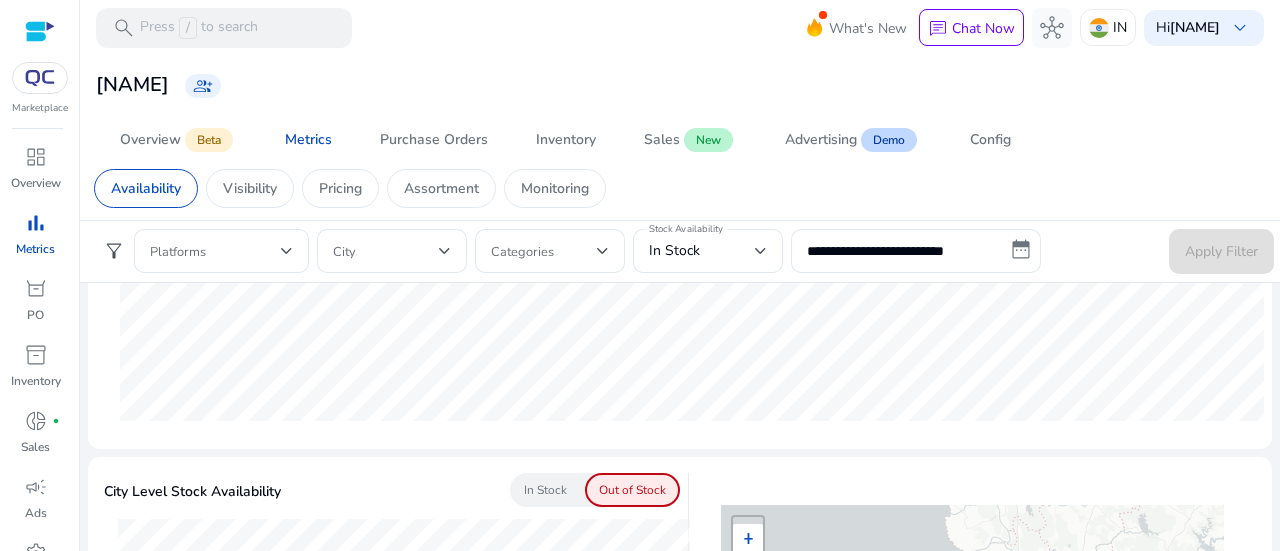 scroll, scrollTop: 0, scrollLeft: 0, axis: both 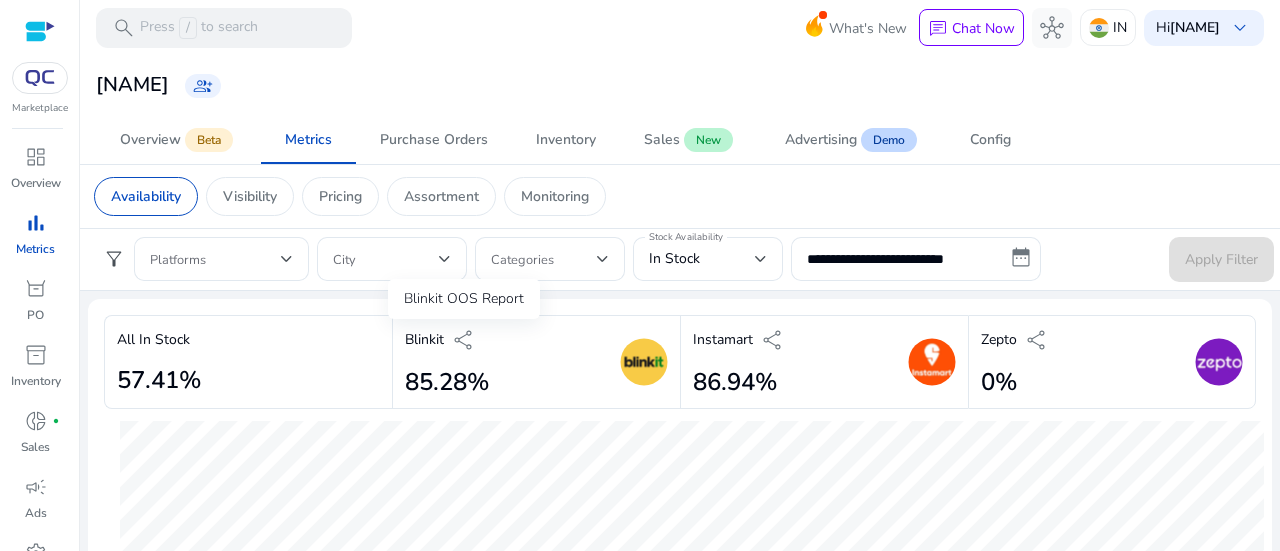 click on "share" 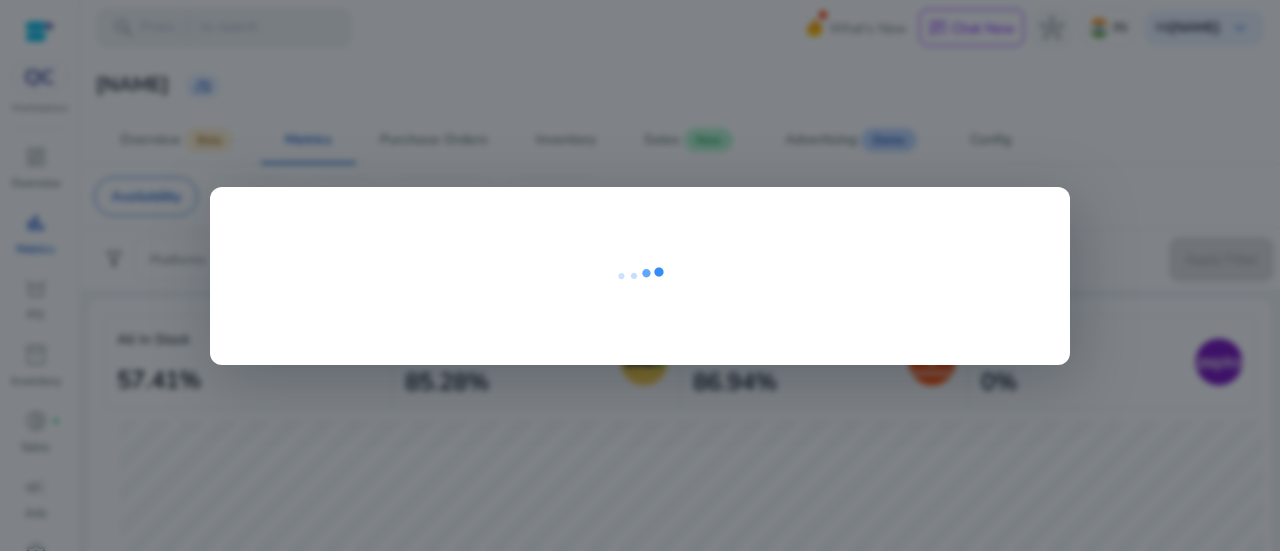 click at bounding box center (640, 275) 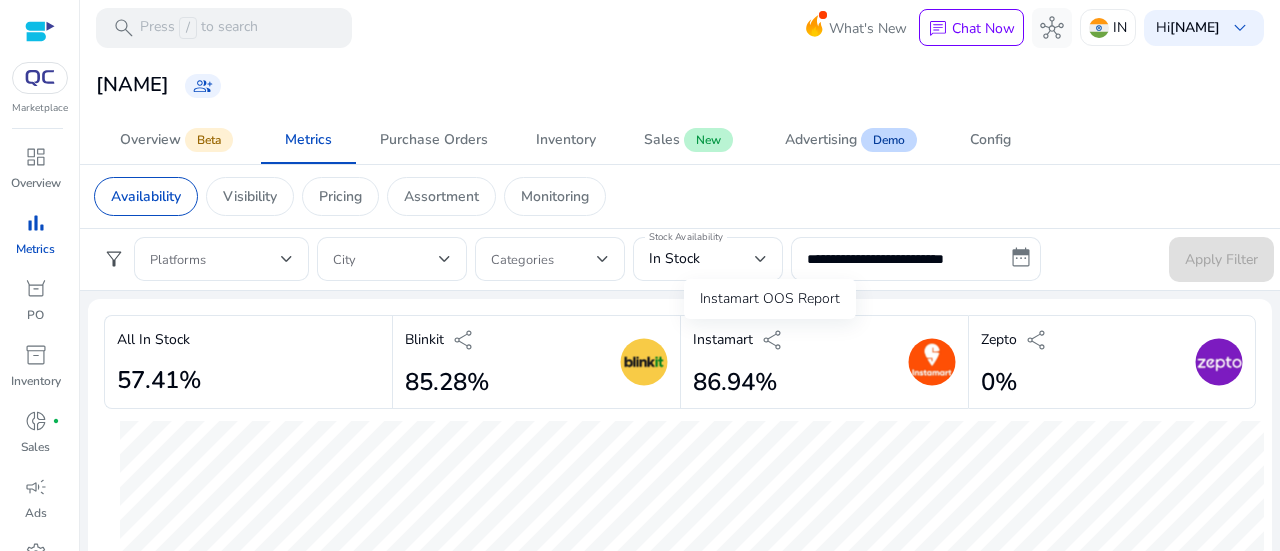 click on "share" 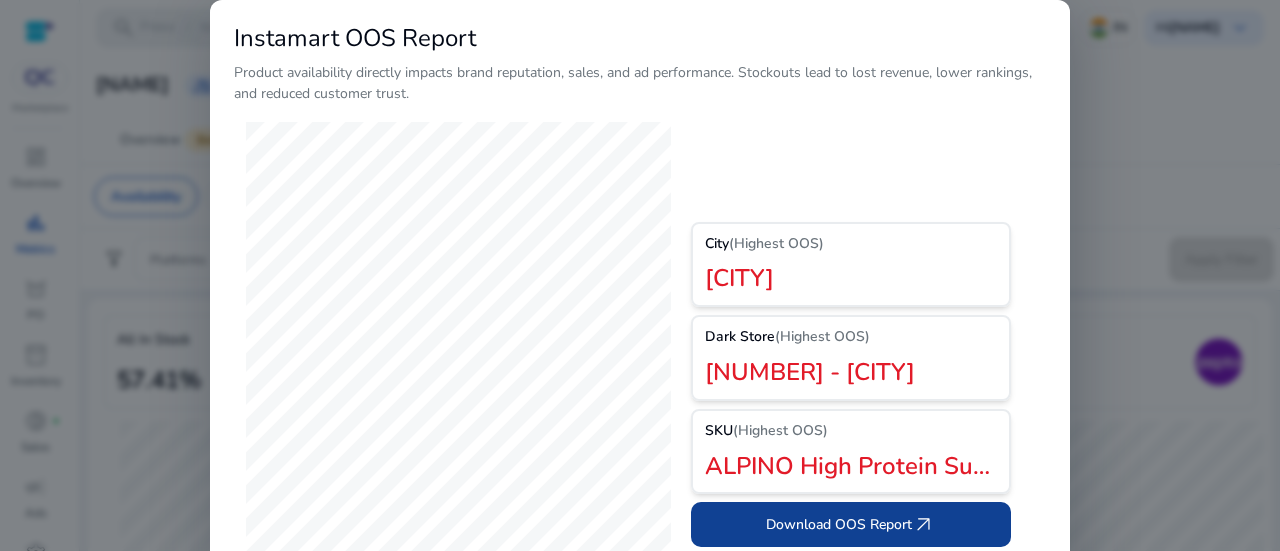 click on "Download OOS Report   arrow_outward" at bounding box center [851, 525] 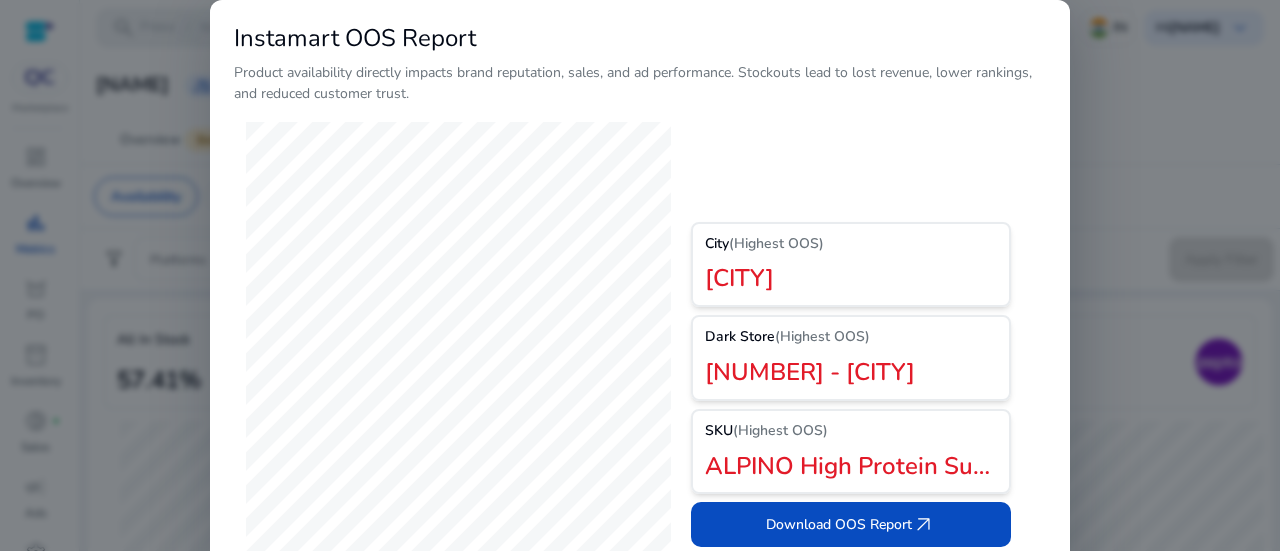click on "Product availability directly impacts brand reputation, sales, and ad performance. Stockouts lead to lost revenue, lower rankings, and reduced customer trust." at bounding box center (640, 83) 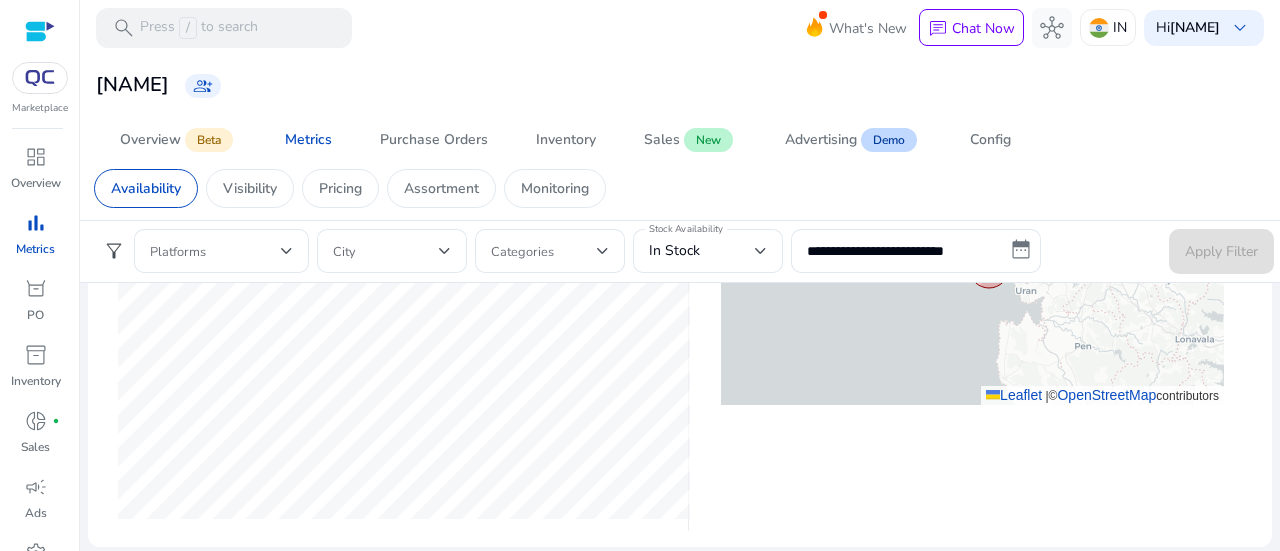 scroll, scrollTop: 1300, scrollLeft: 0, axis: vertical 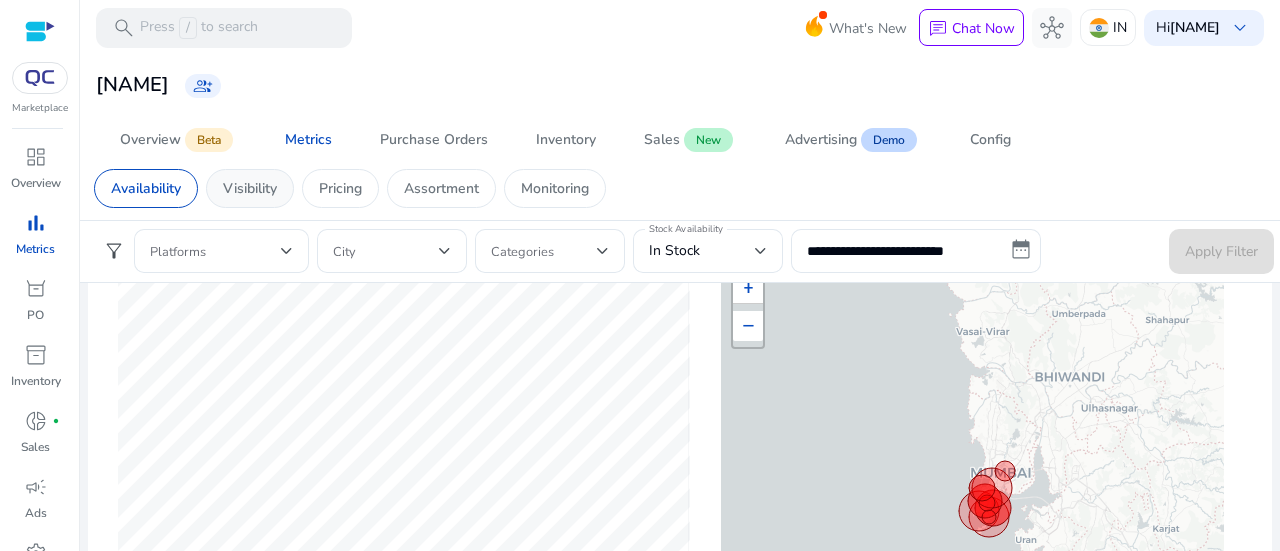 click on "Visibility" 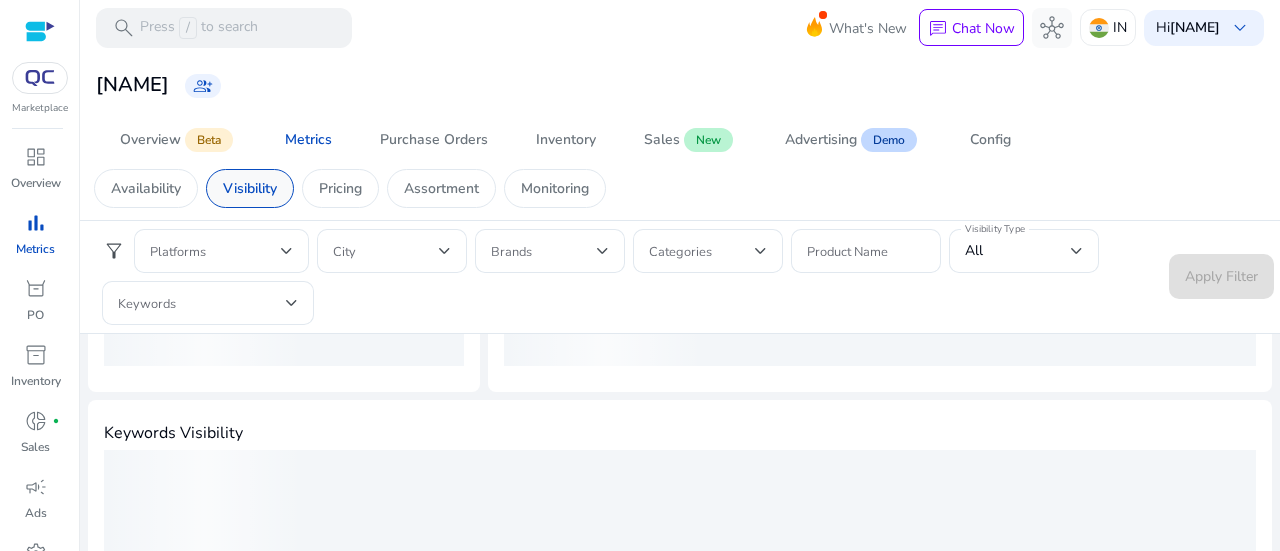 scroll, scrollTop: 0, scrollLeft: 0, axis: both 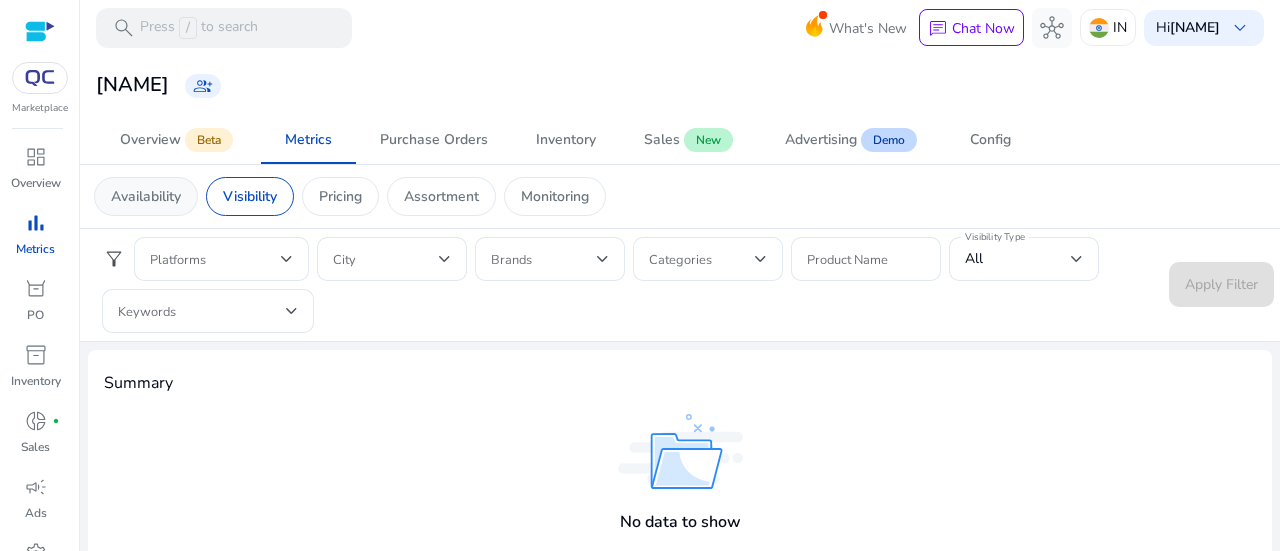 click on "Availability" 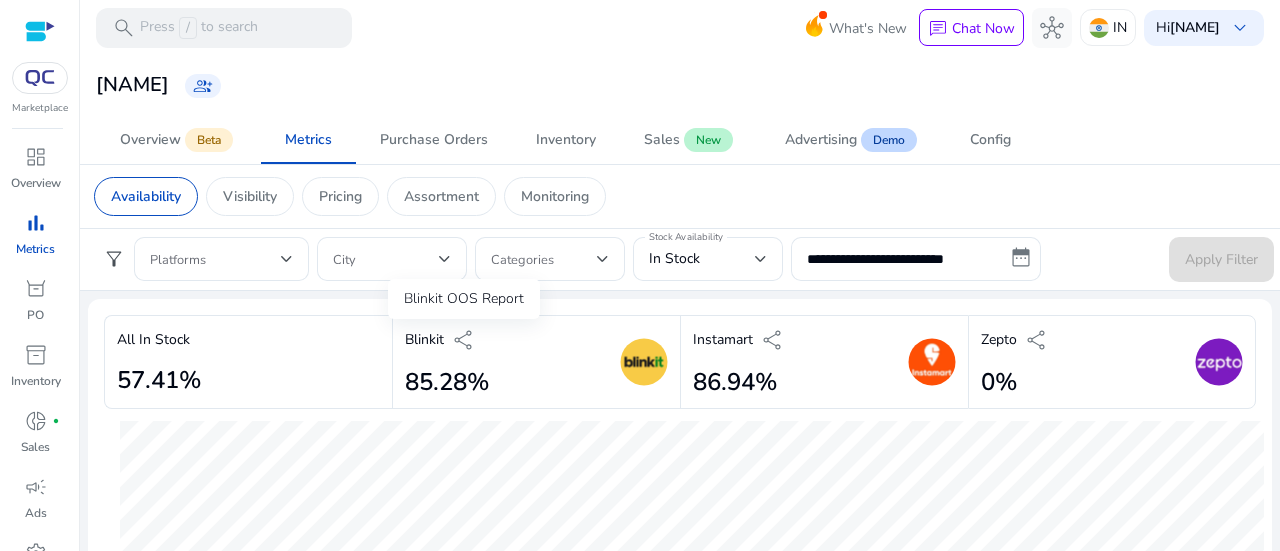 click on "share" 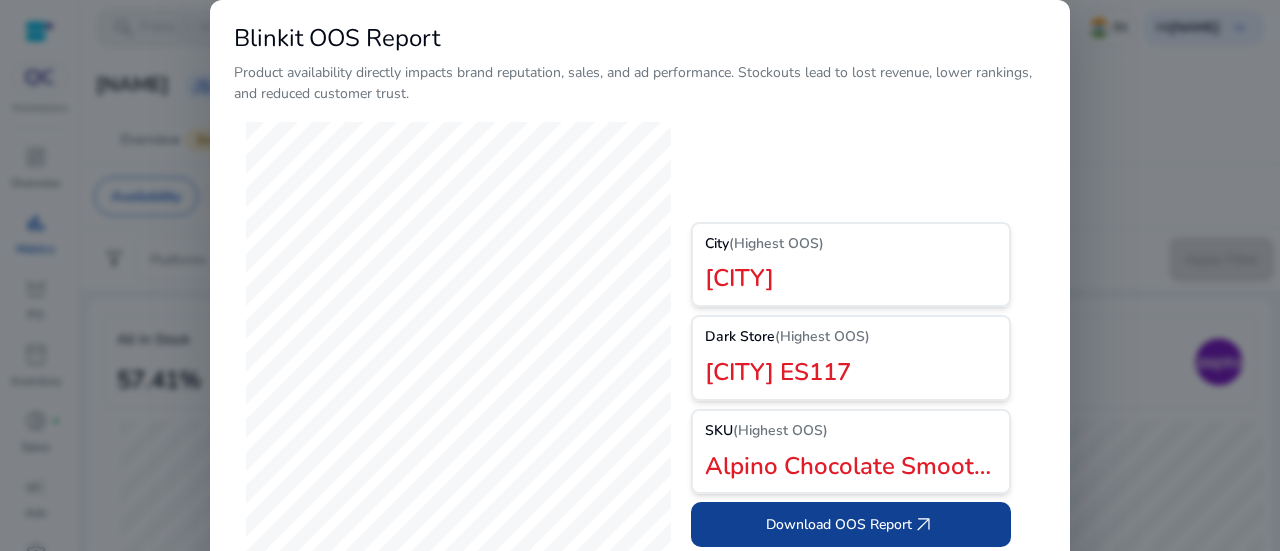 click on "Download OOS Report   arrow_outward" at bounding box center [851, 525] 